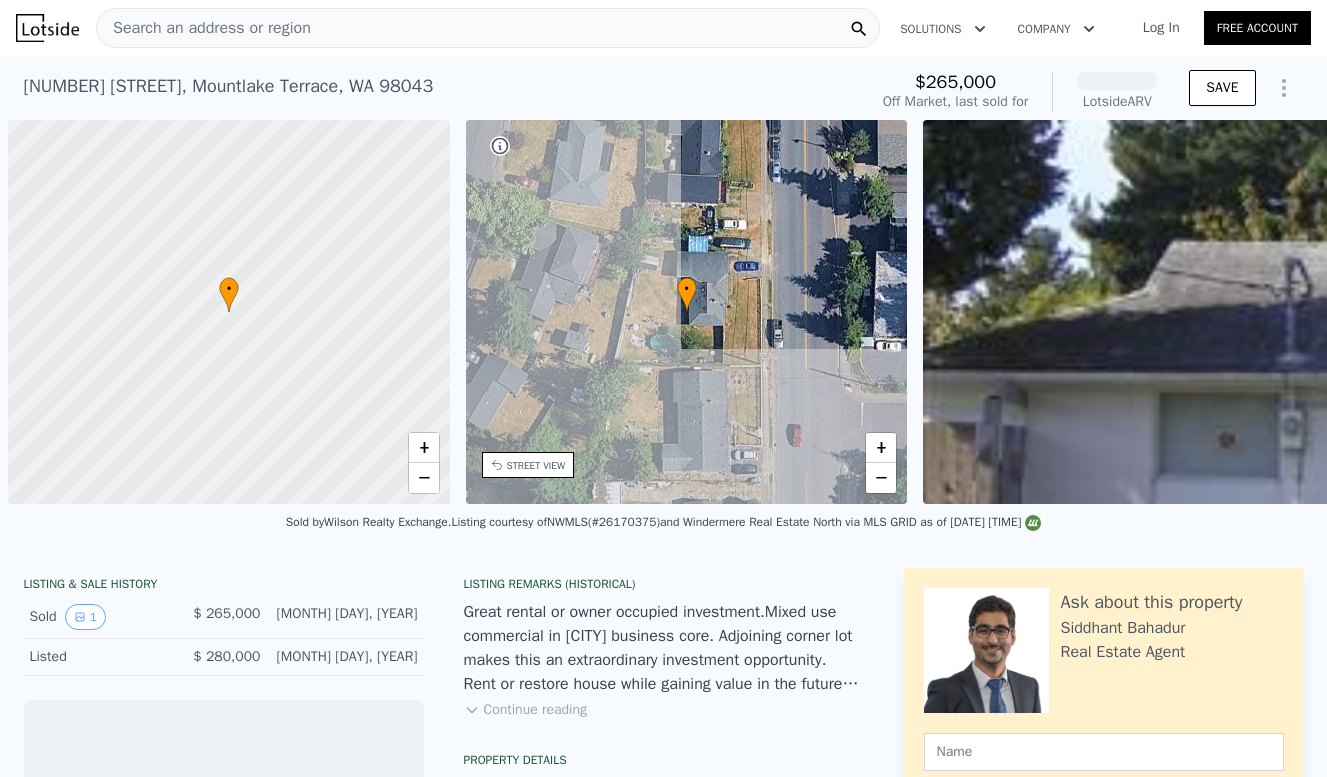 scroll, scrollTop: 0, scrollLeft: 0, axis: both 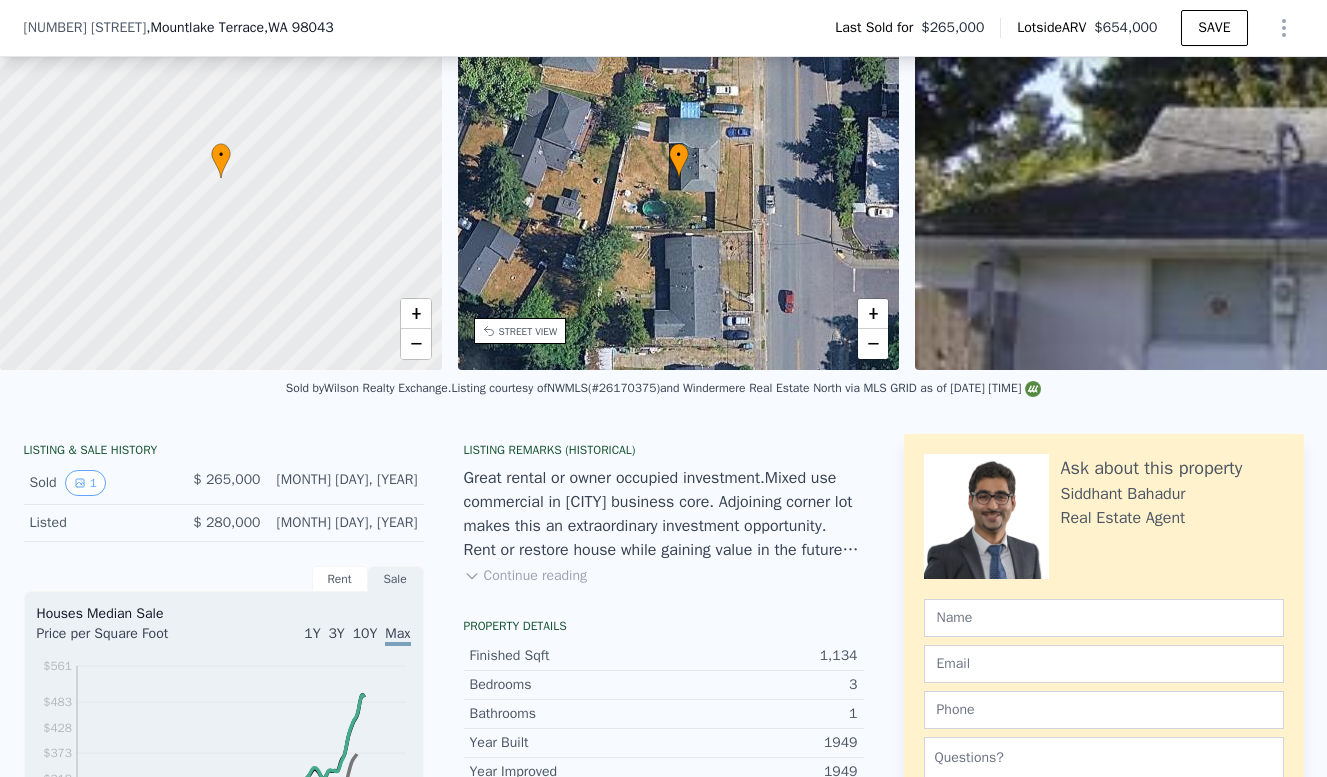 click on "Continue reading" at bounding box center (525, 576) 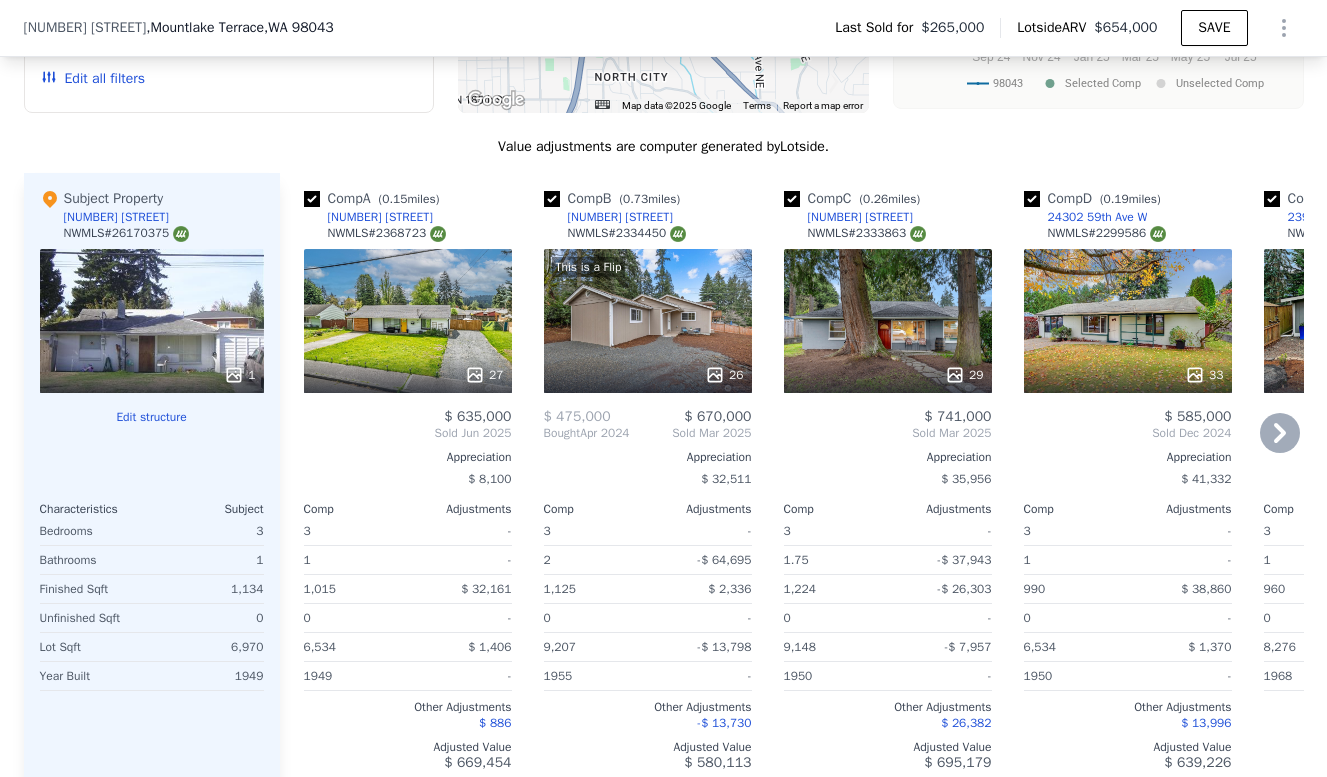 scroll, scrollTop: 1932, scrollLeft: 0, axis: vertical 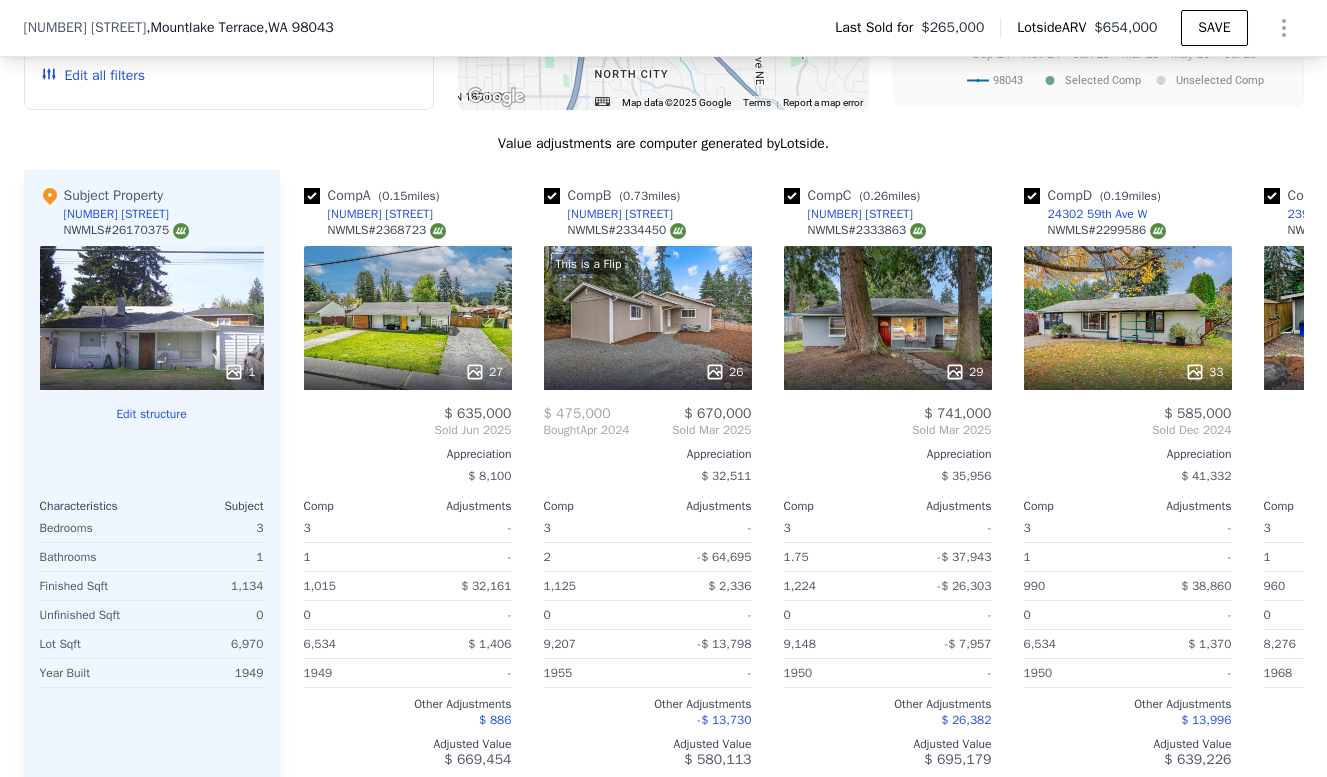 click on "3" at bounding box center (210, 528) 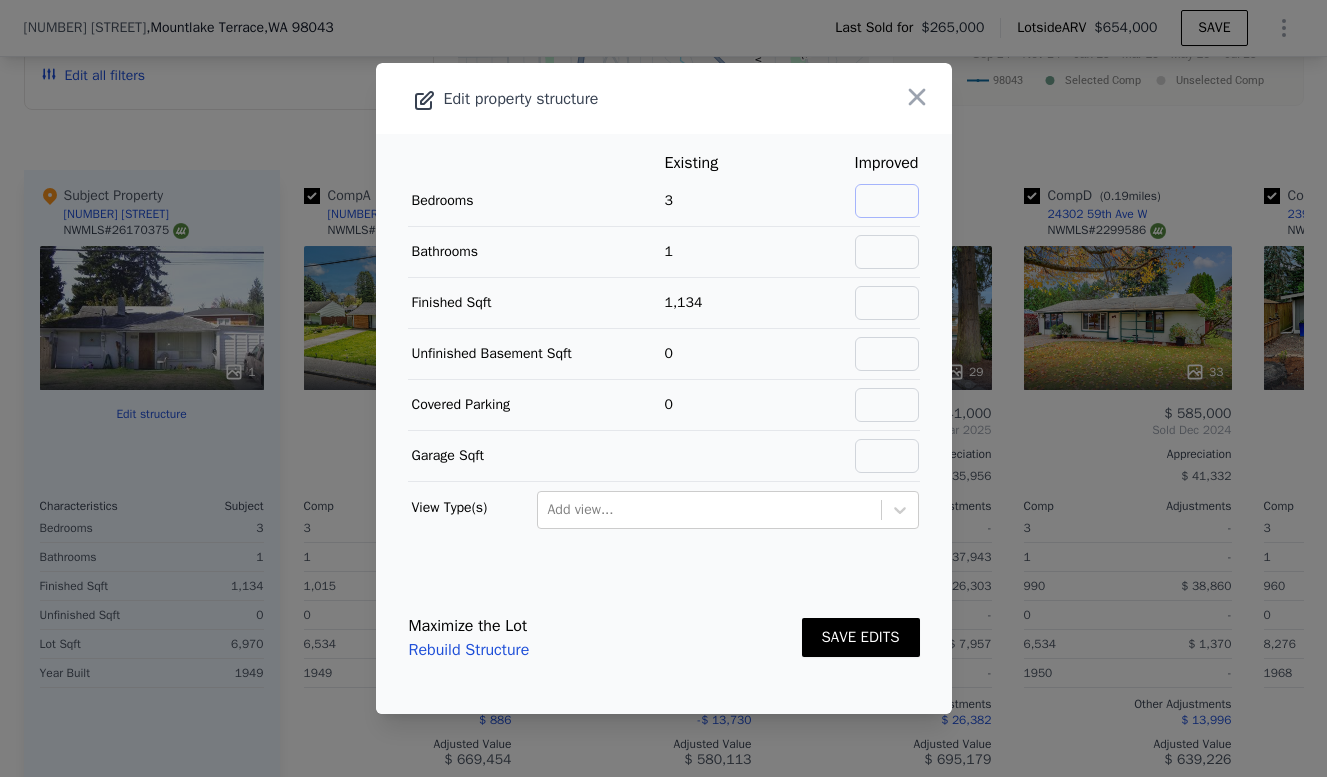 click at bounding box center [887, 201] 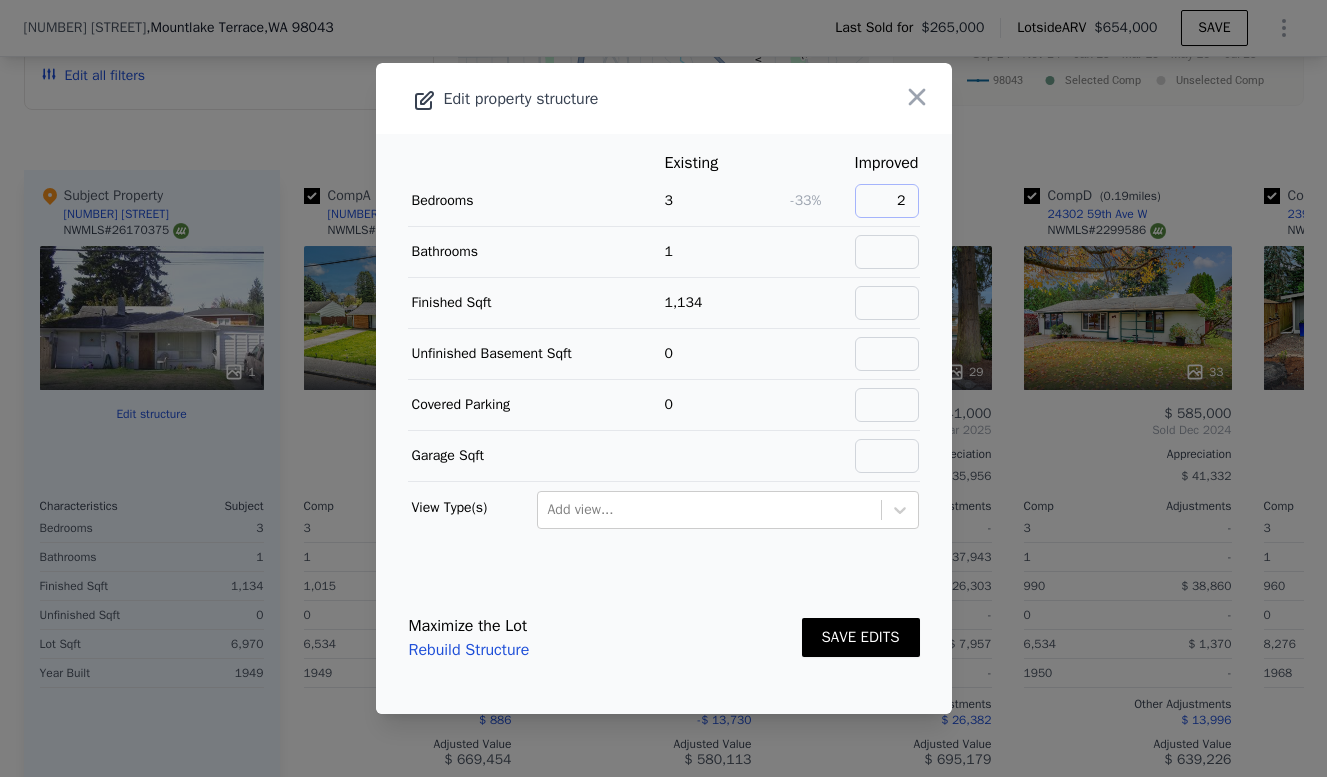 type on "2" 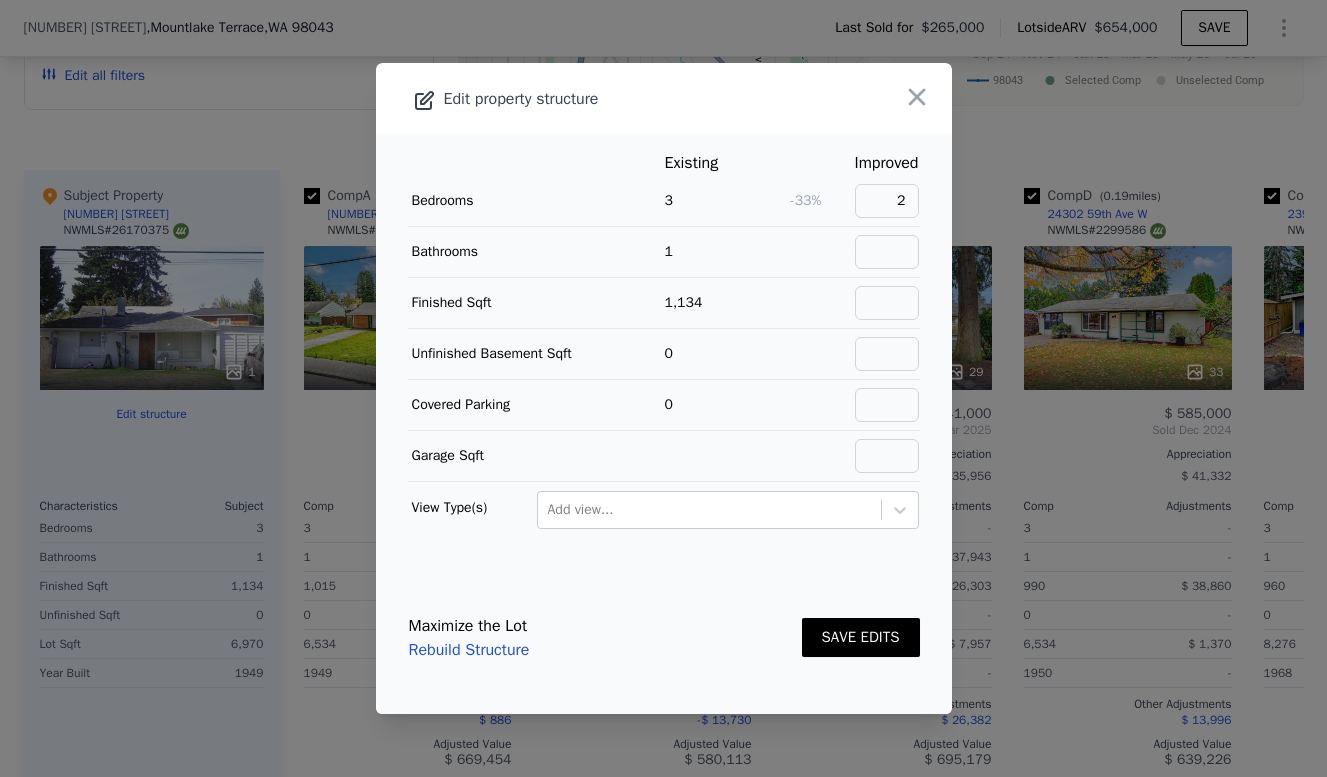 click on "SAVE EDITS" at bounding box center (861, 637) 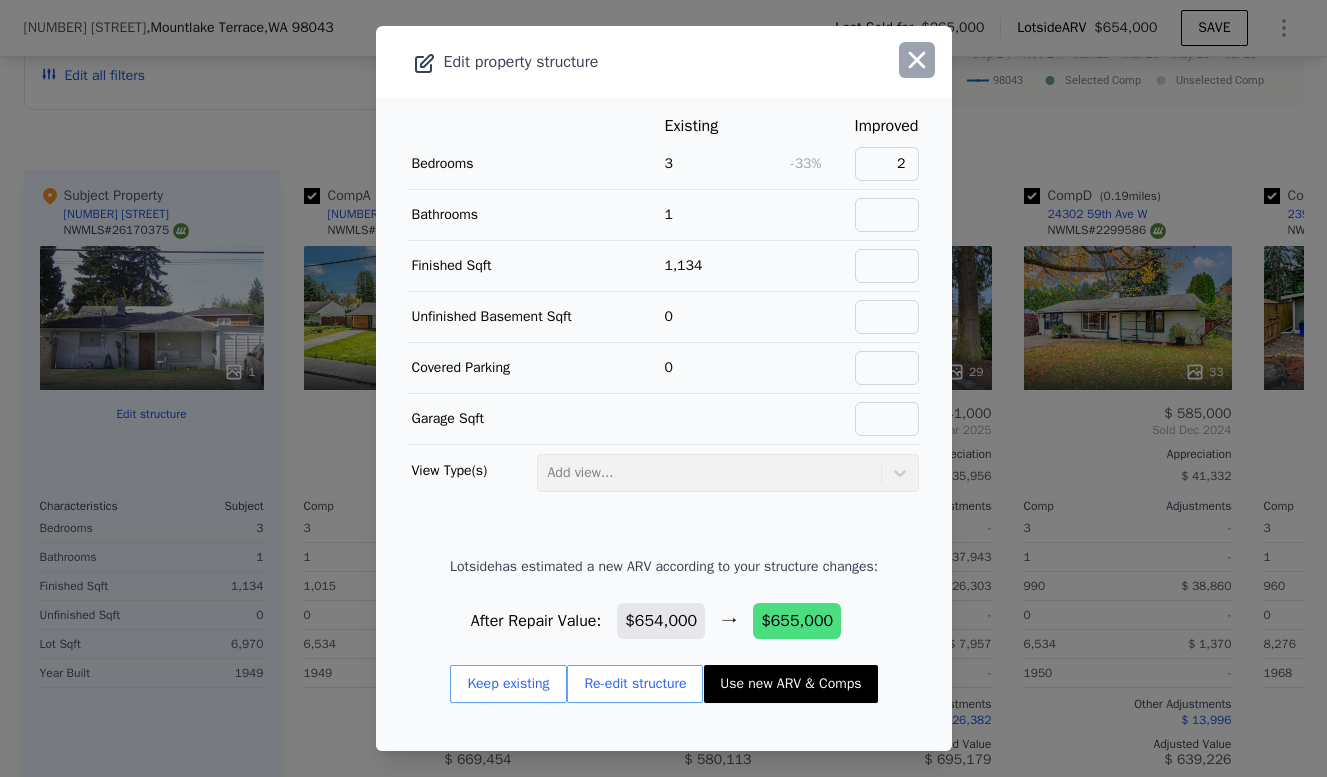 click 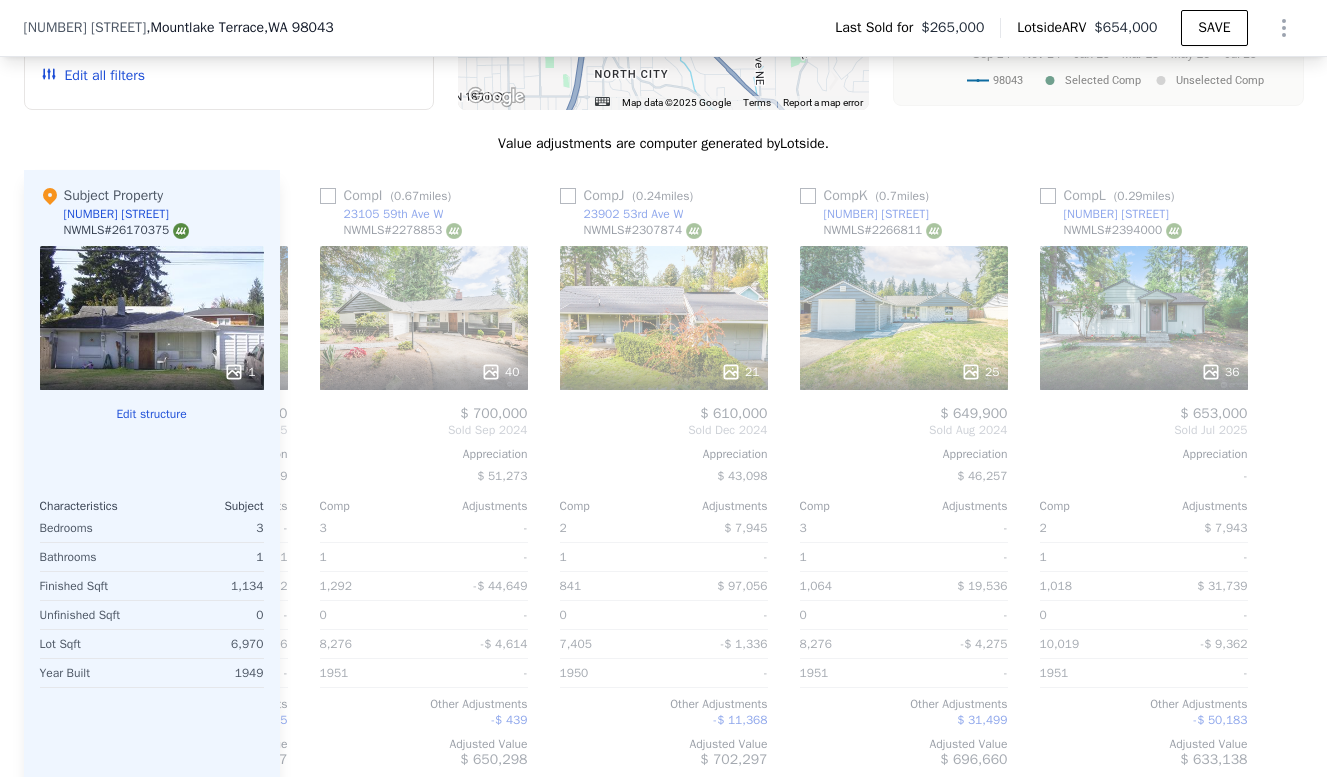 scroll, scrollTop: 0, scrollLeft: 1904, axis: horizontal 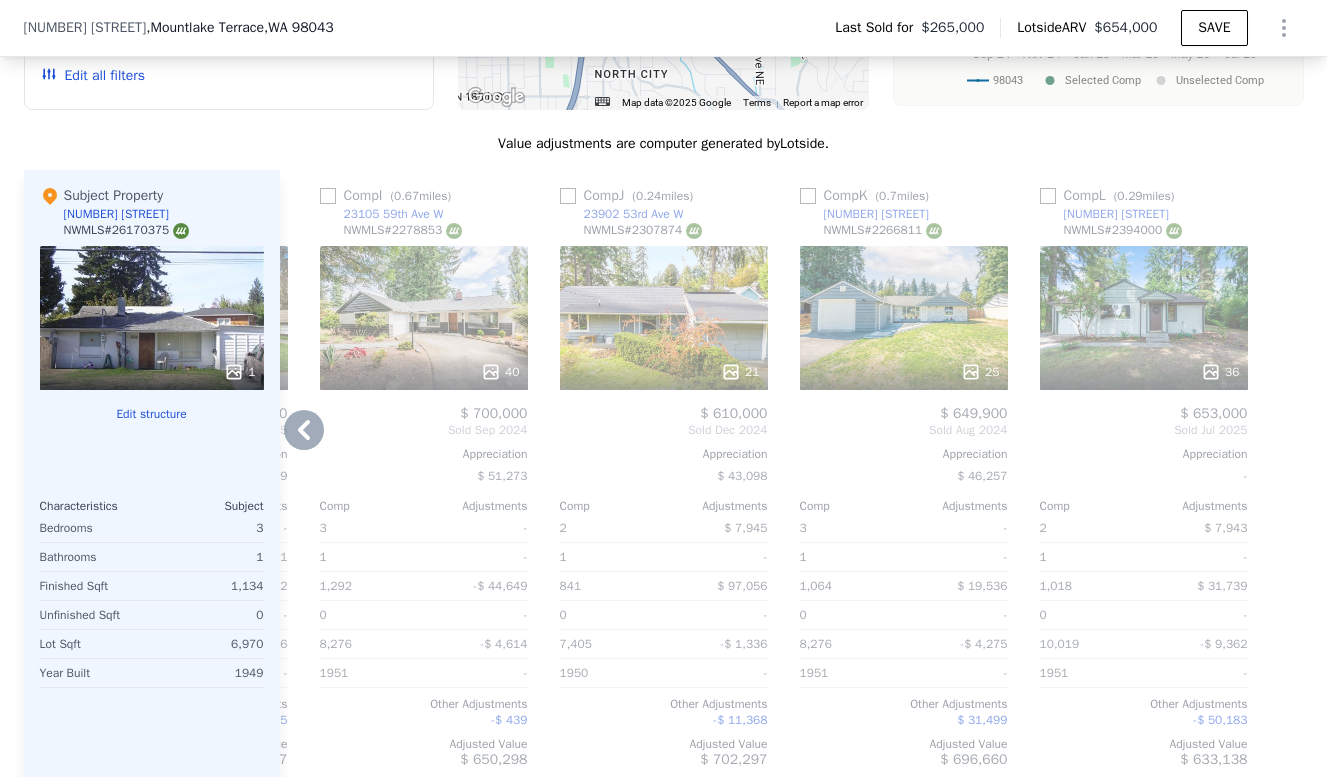 click on "25" at bounding box center [904, 318] 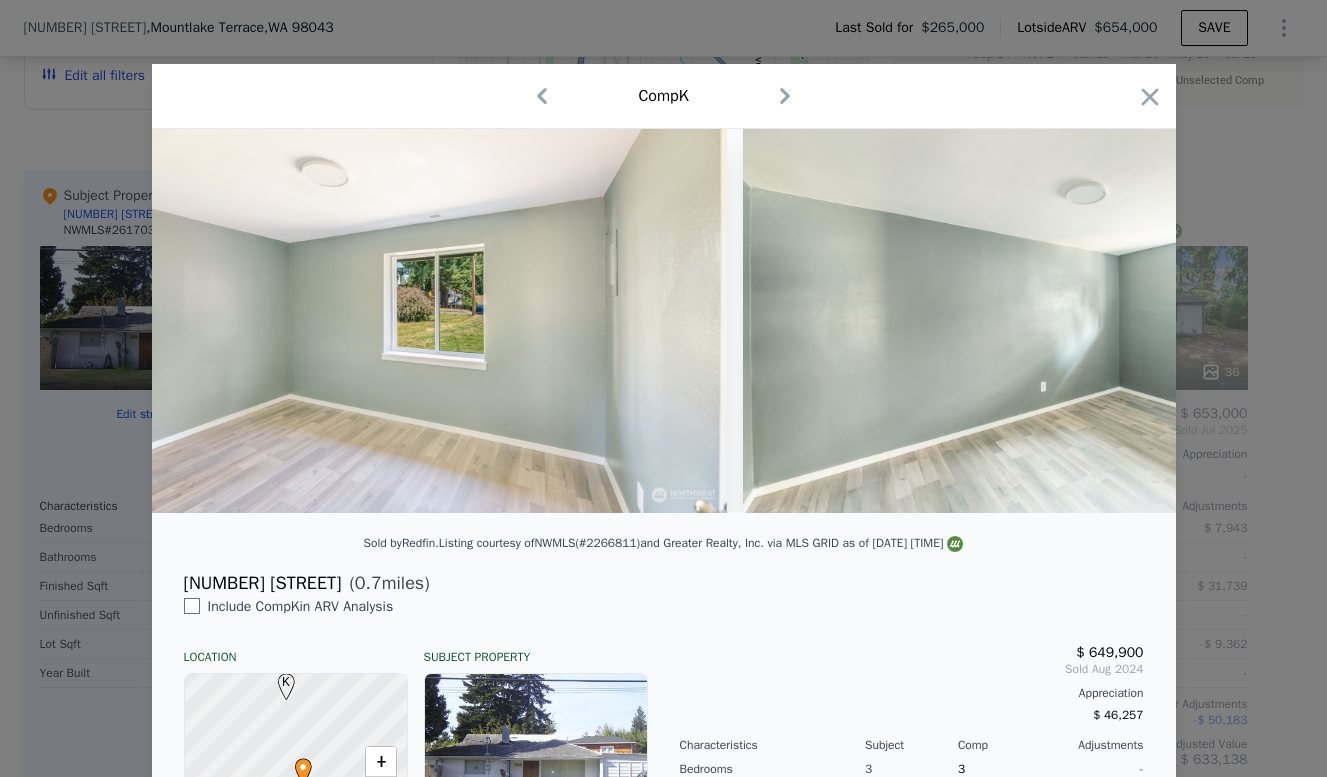 scroll, scrollTop: 0, scrollLeft: 12923, axis: horizontal 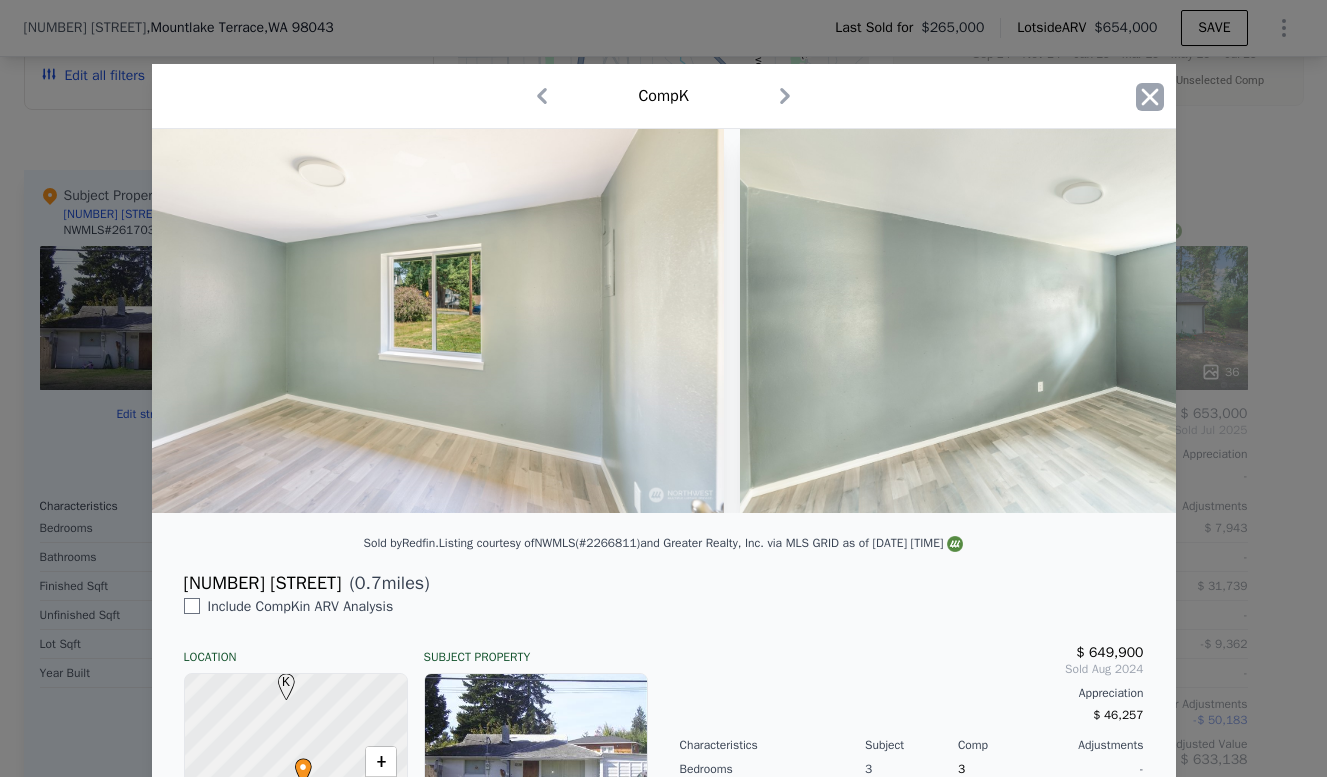 click 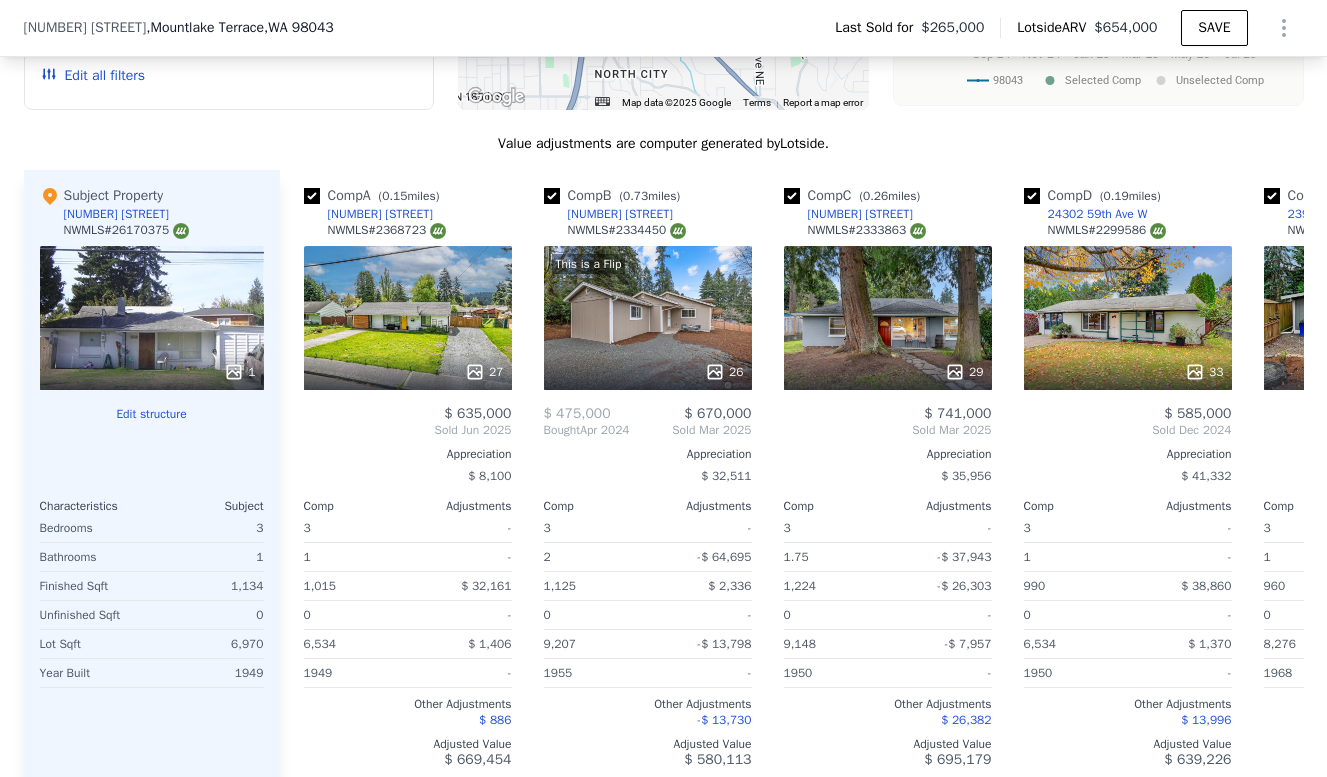 scroll, scrollTop: 0, scrollLeft: 0, axis: both 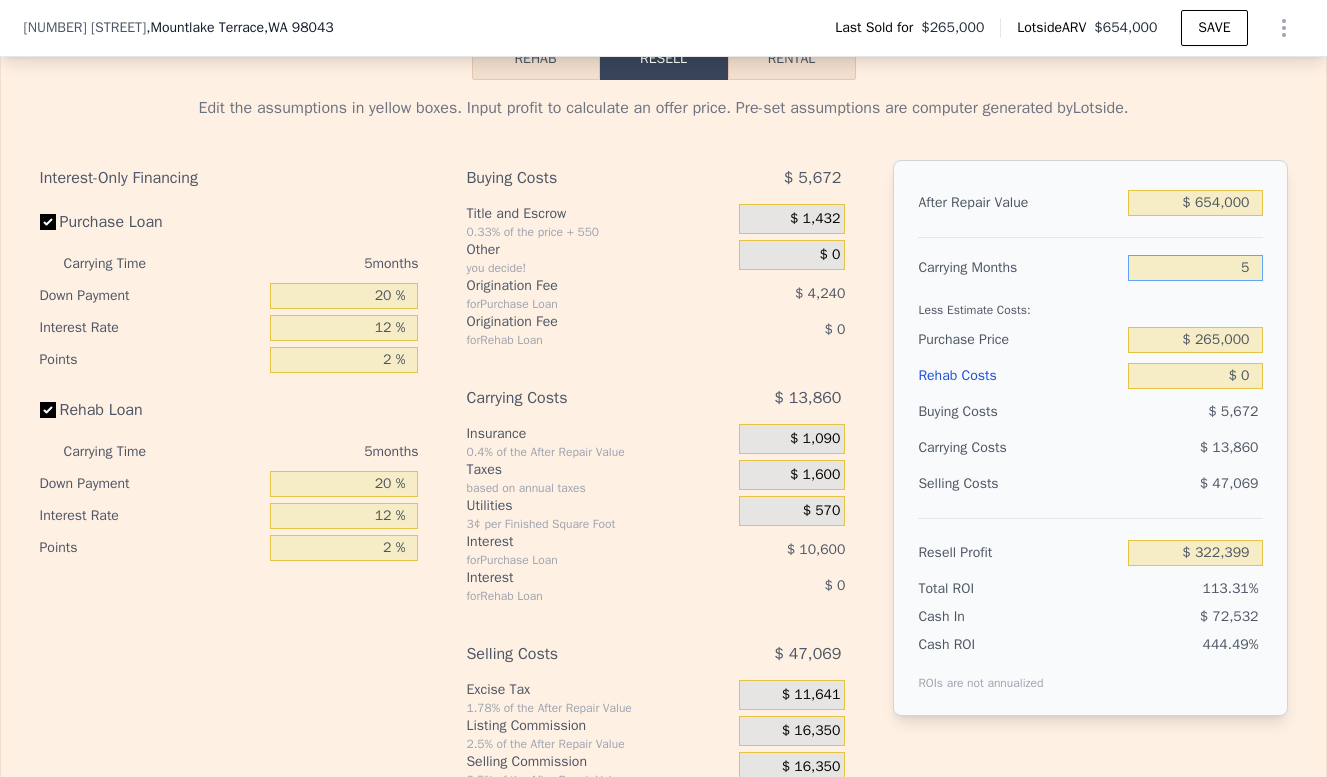 drag, startPoint x: 1256, startPoint y: 254, endPoint x: 1236, endPoint y: 254, distance: 20 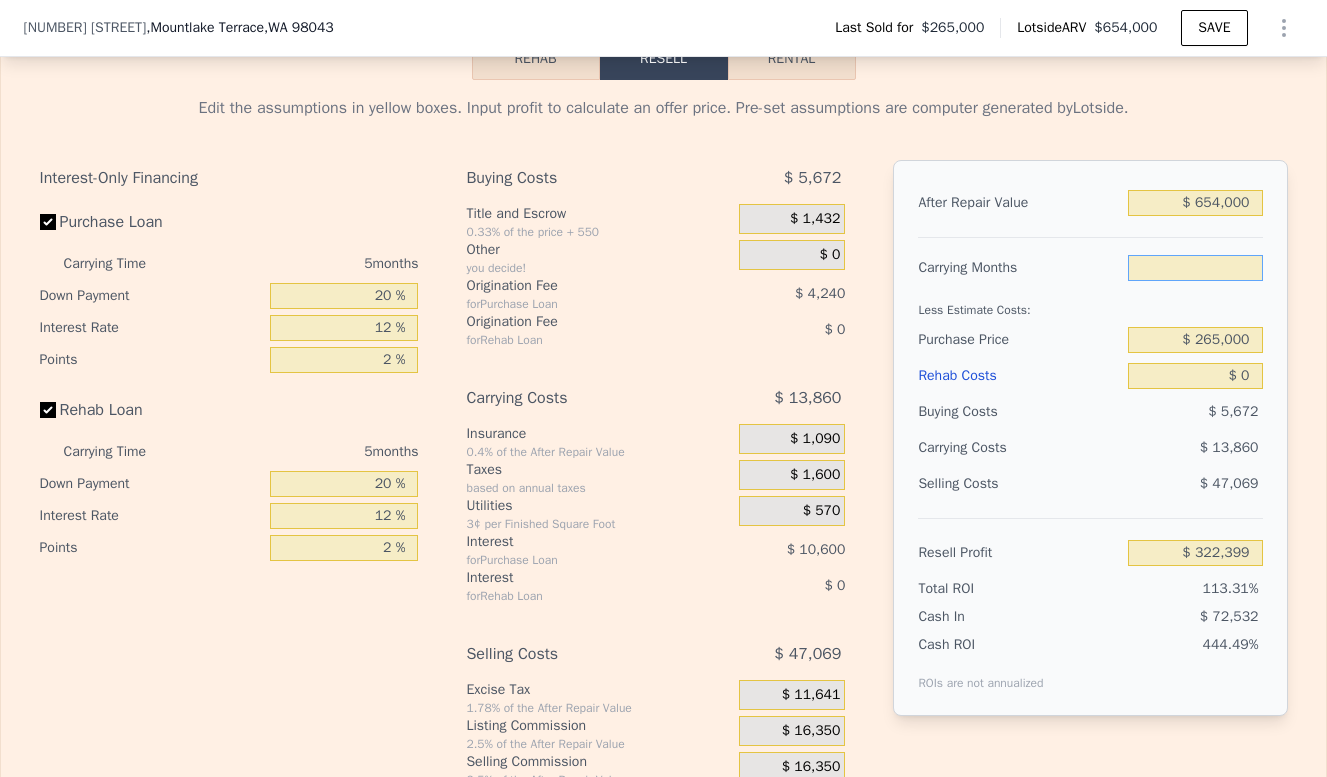 type on "2" 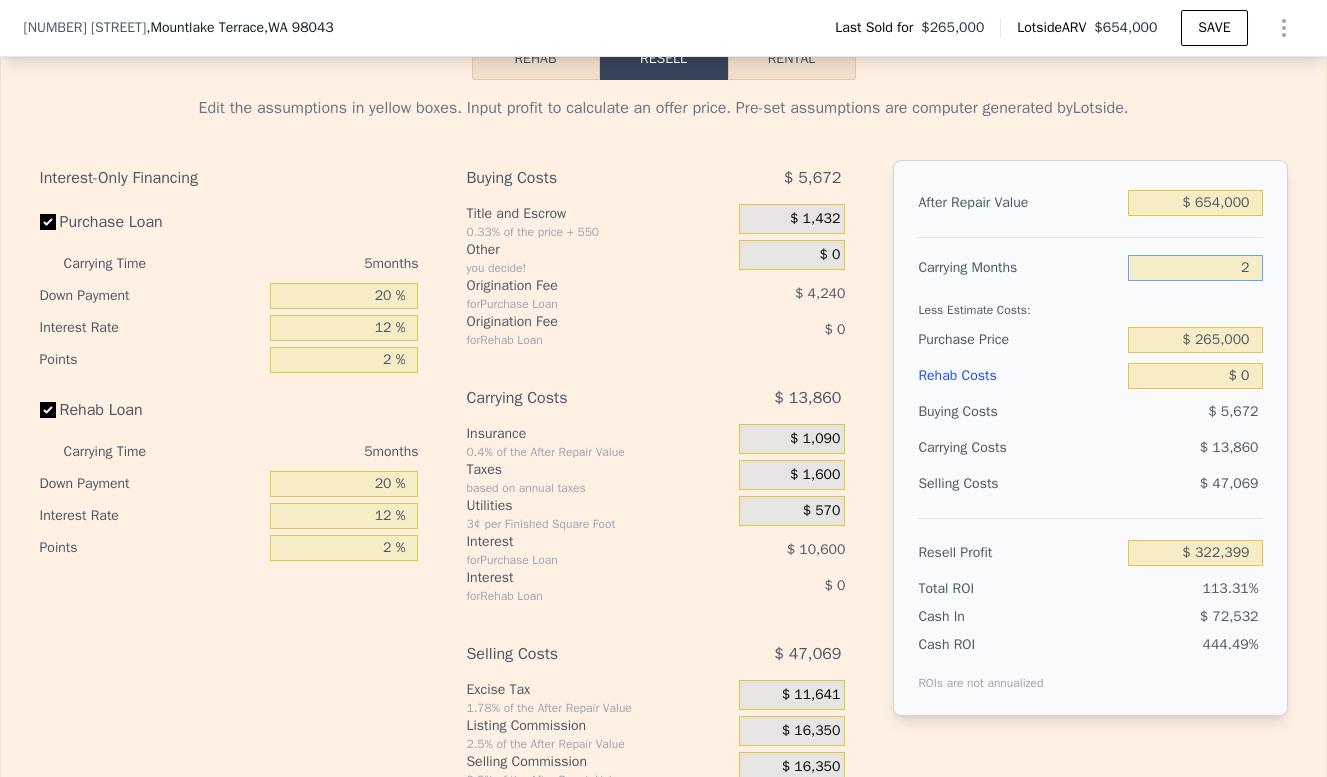 type on "$ 330,715" 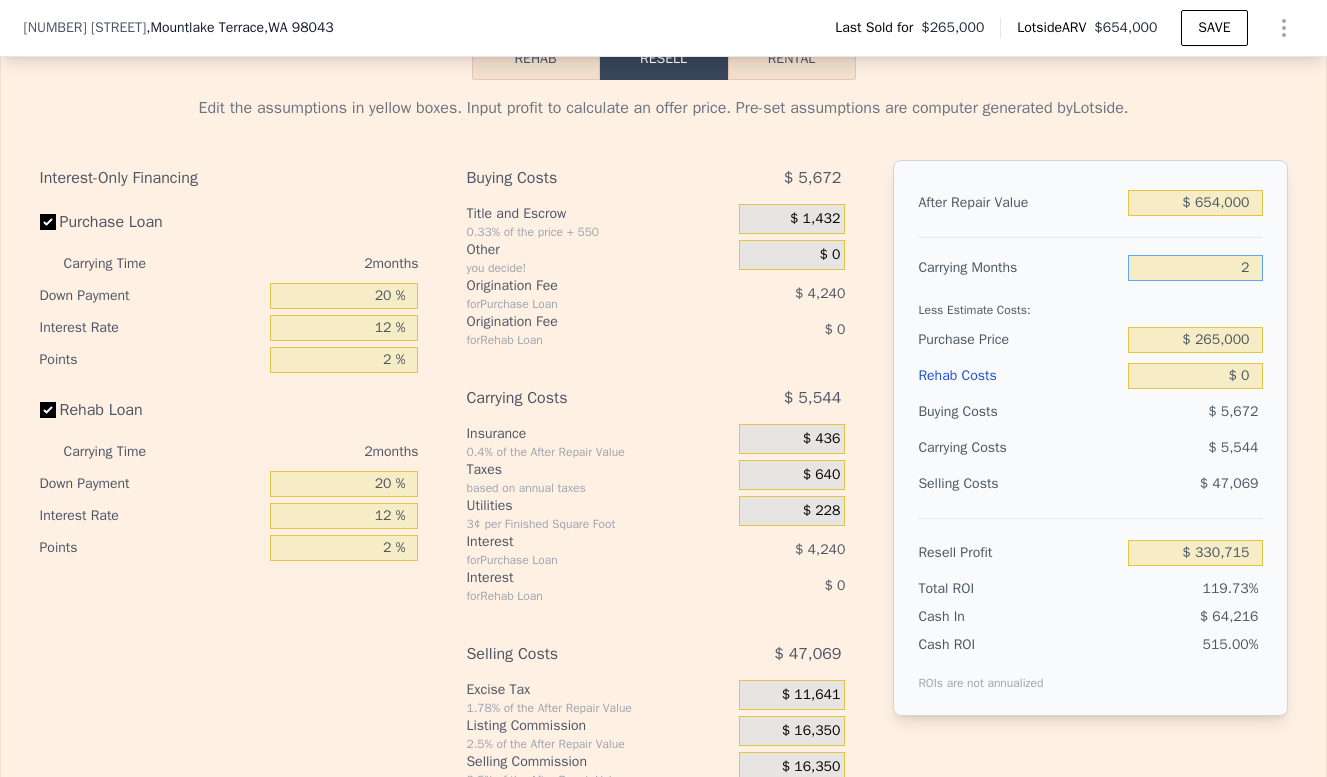 type on "2" 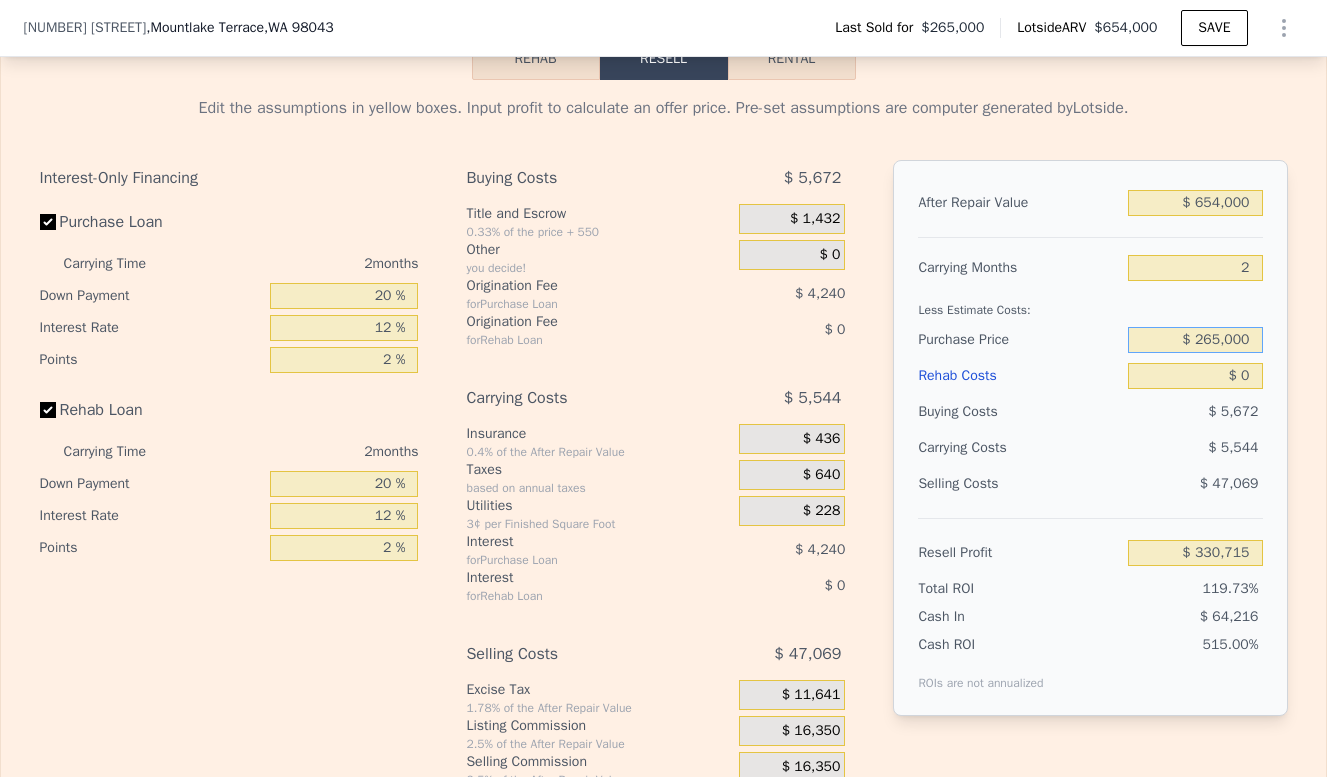 drag, startPoint x: 1254, startPoint y: 332, endPoint x: 1198, endPoint y: 331, distance: 56.008926 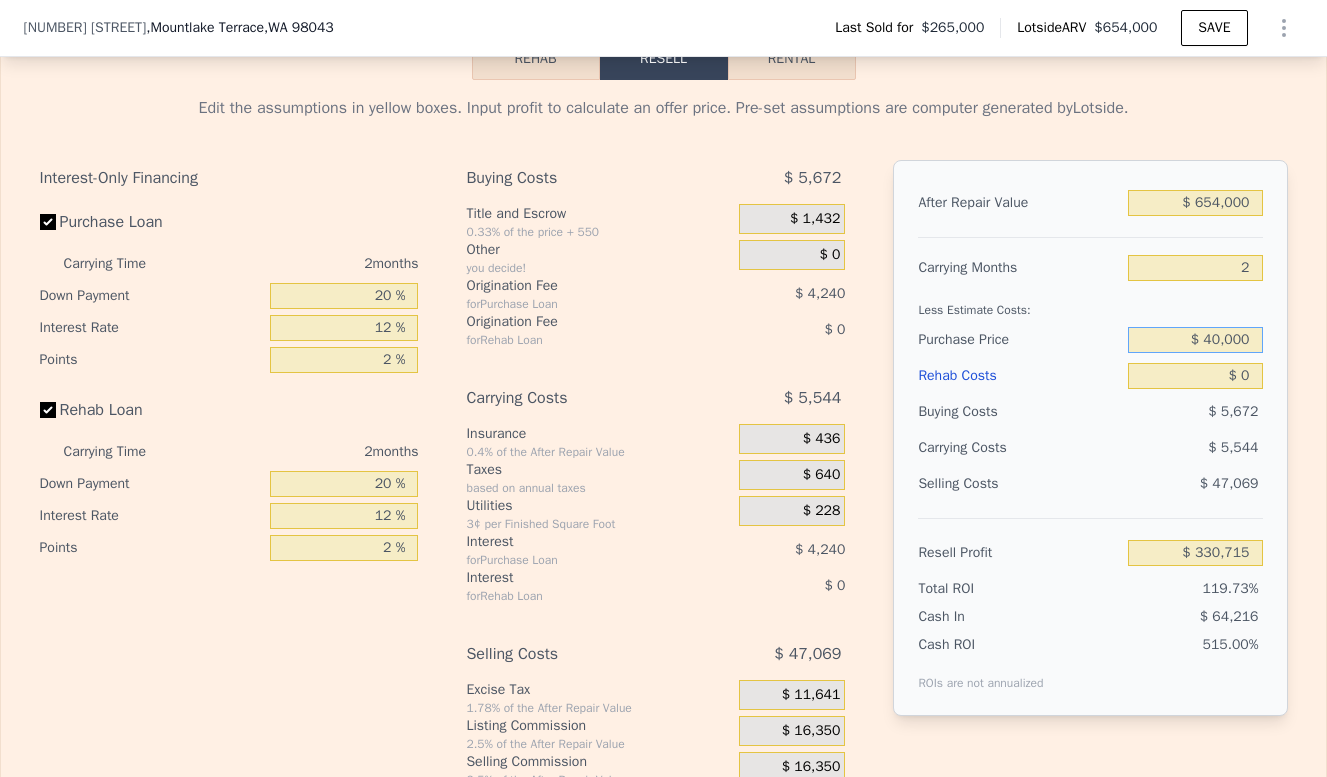 type on "$ 400,000" 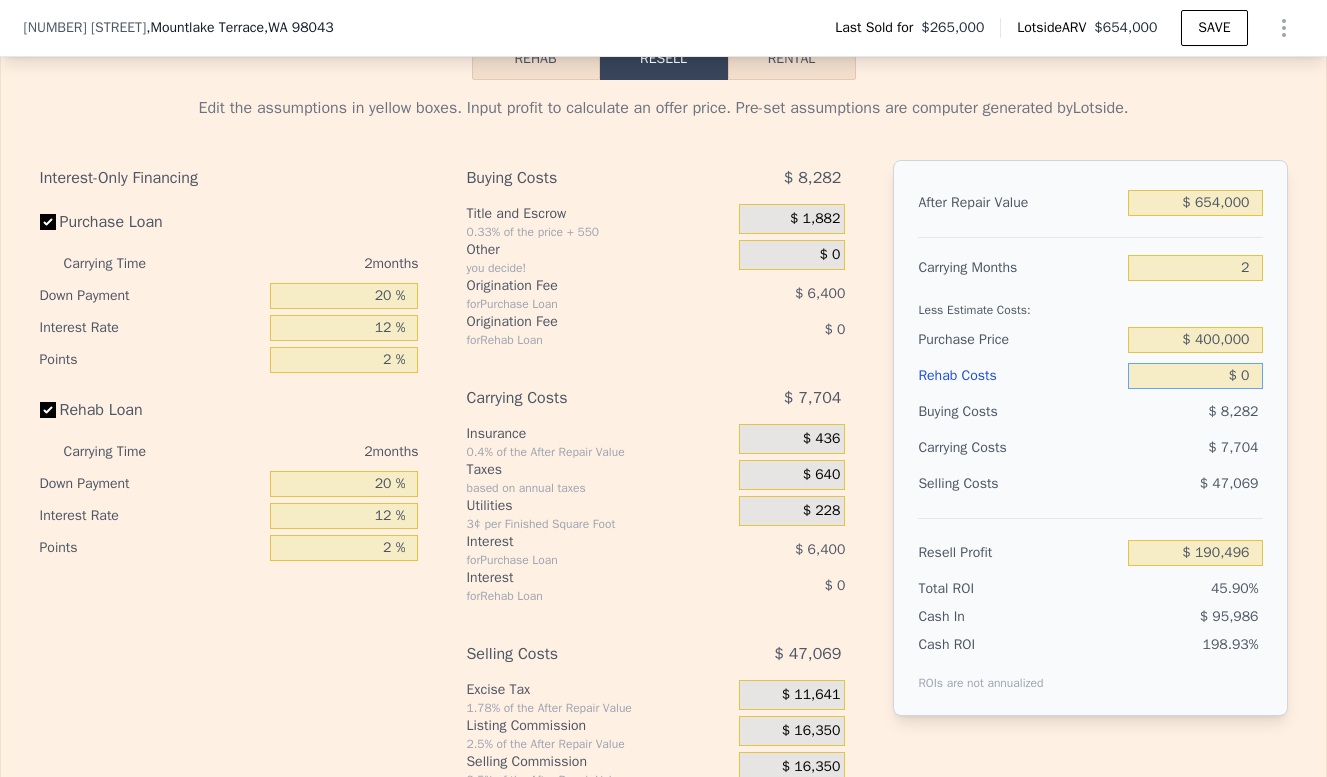 click on "$ 0" at bounding box center (1195, 376) 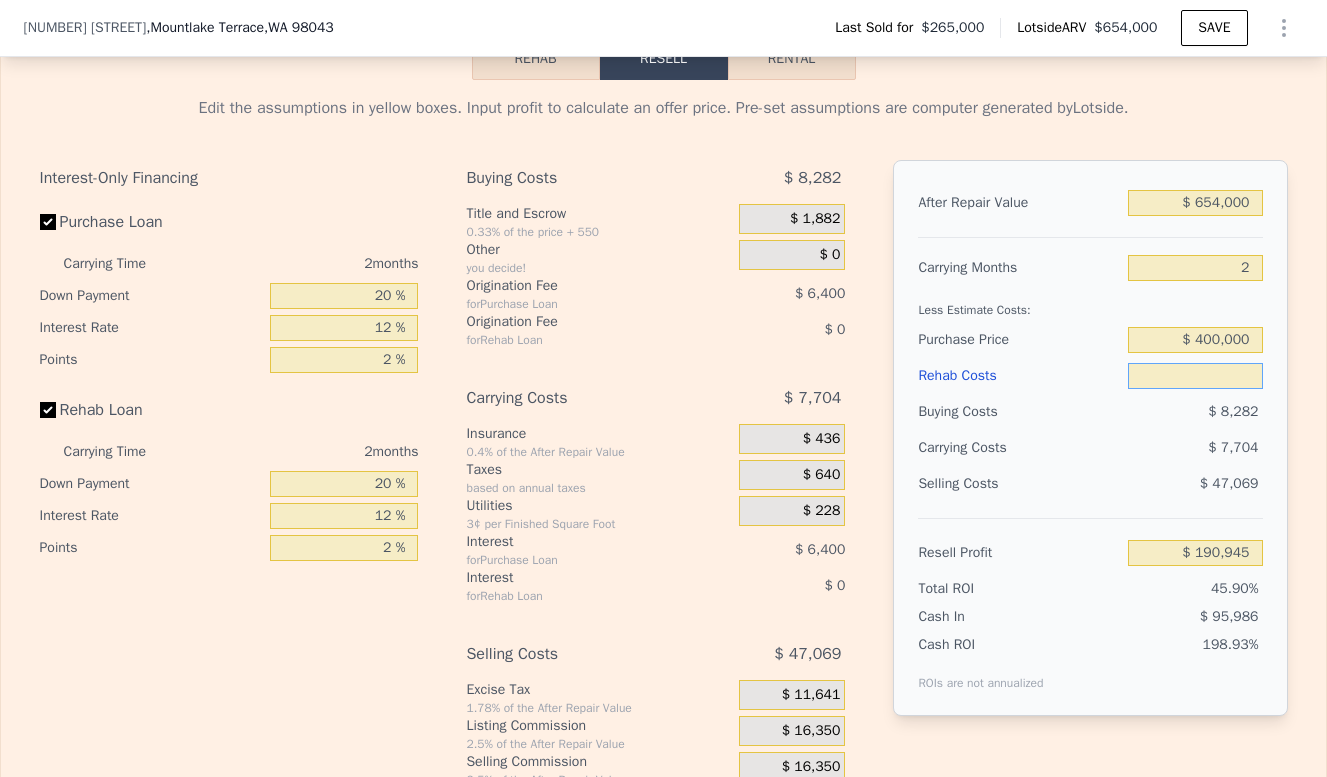 type on "$ 6" 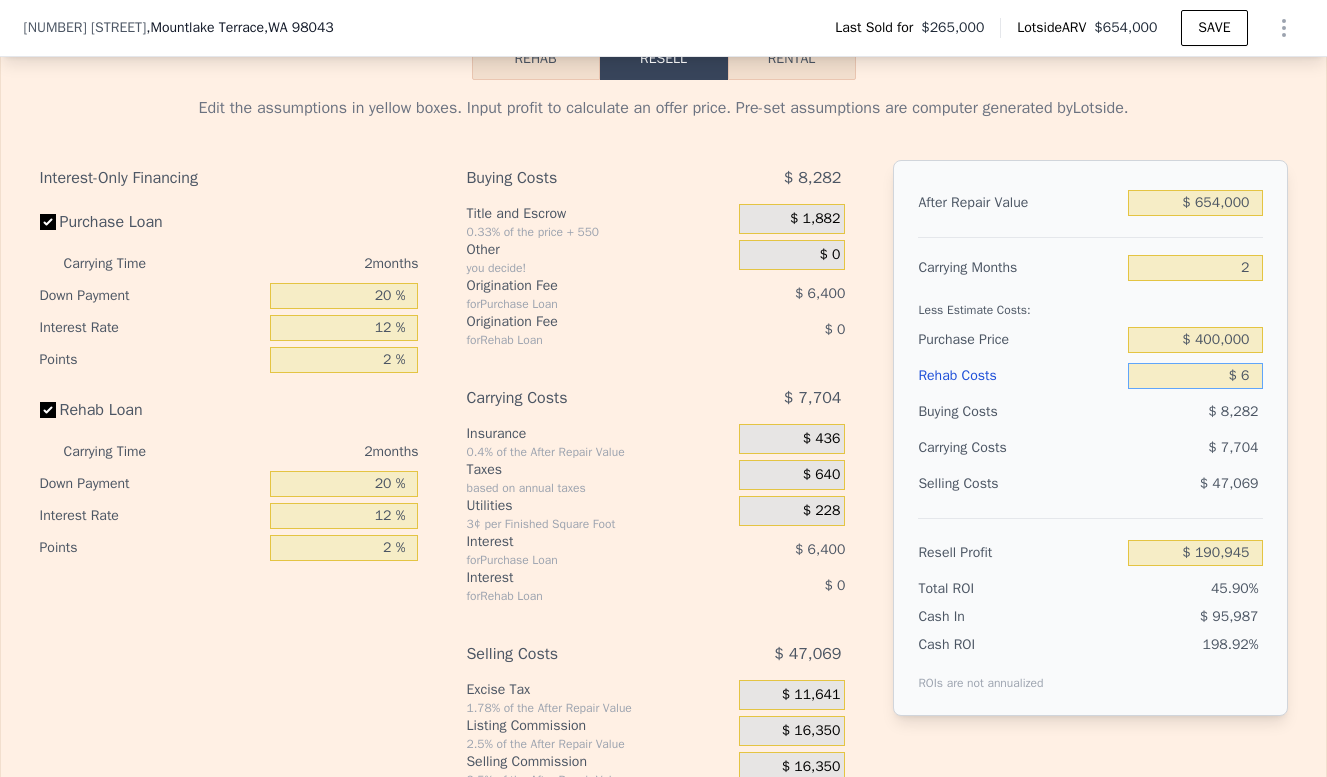 type on "$ 190,939" 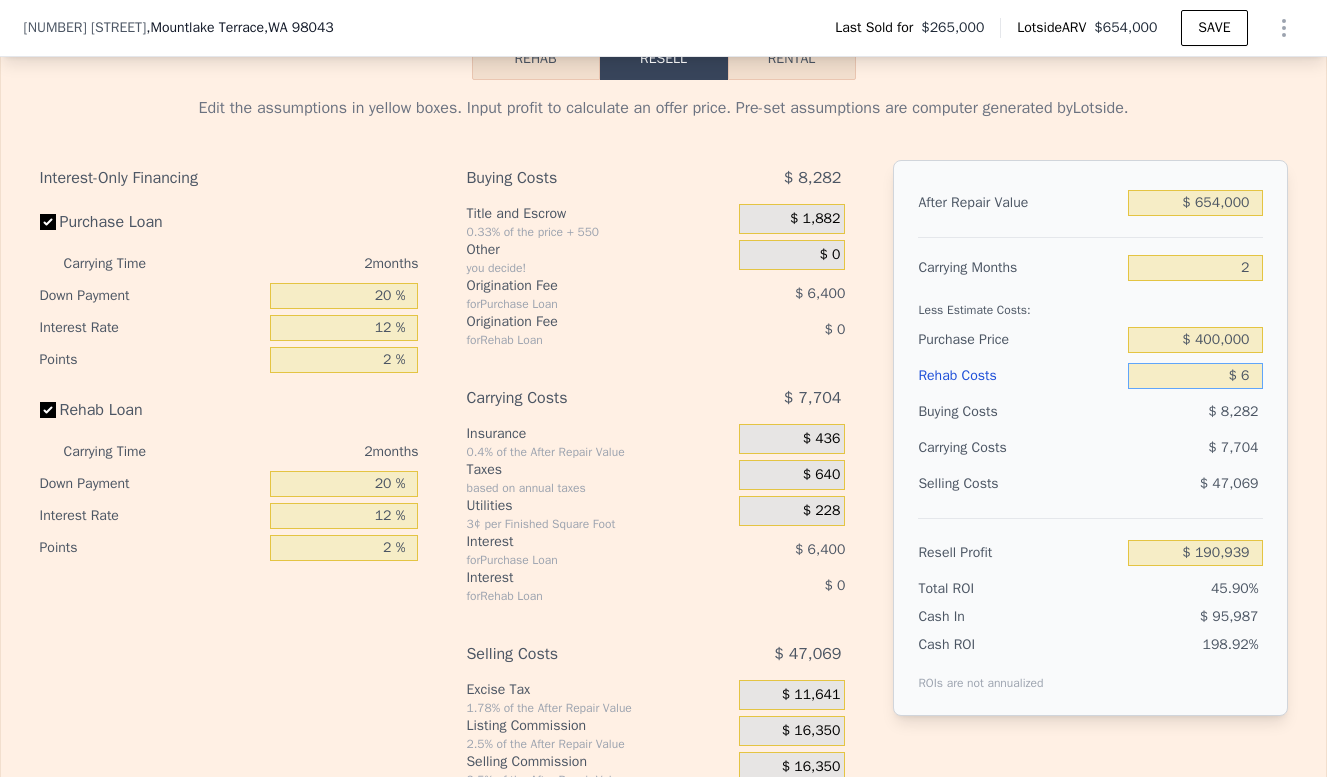type on "$ 60" 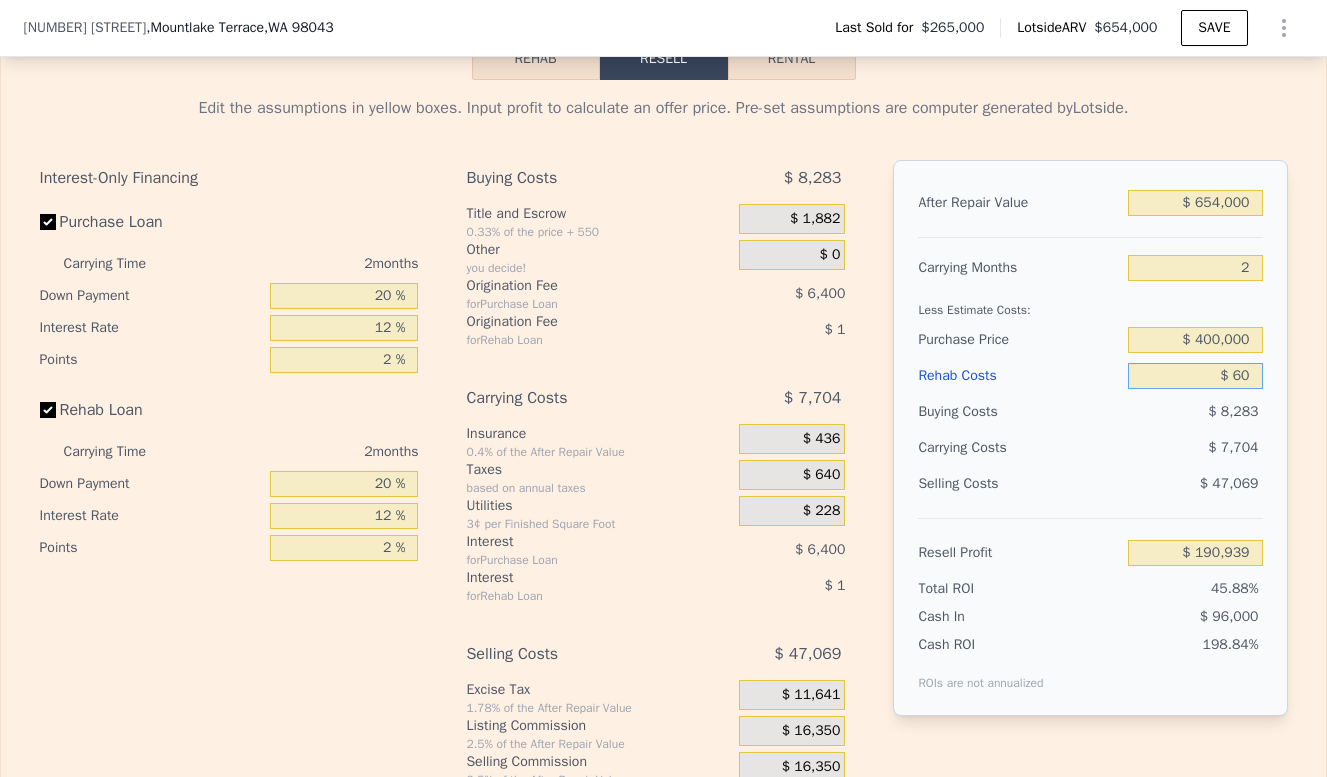type on "$ 190,884" 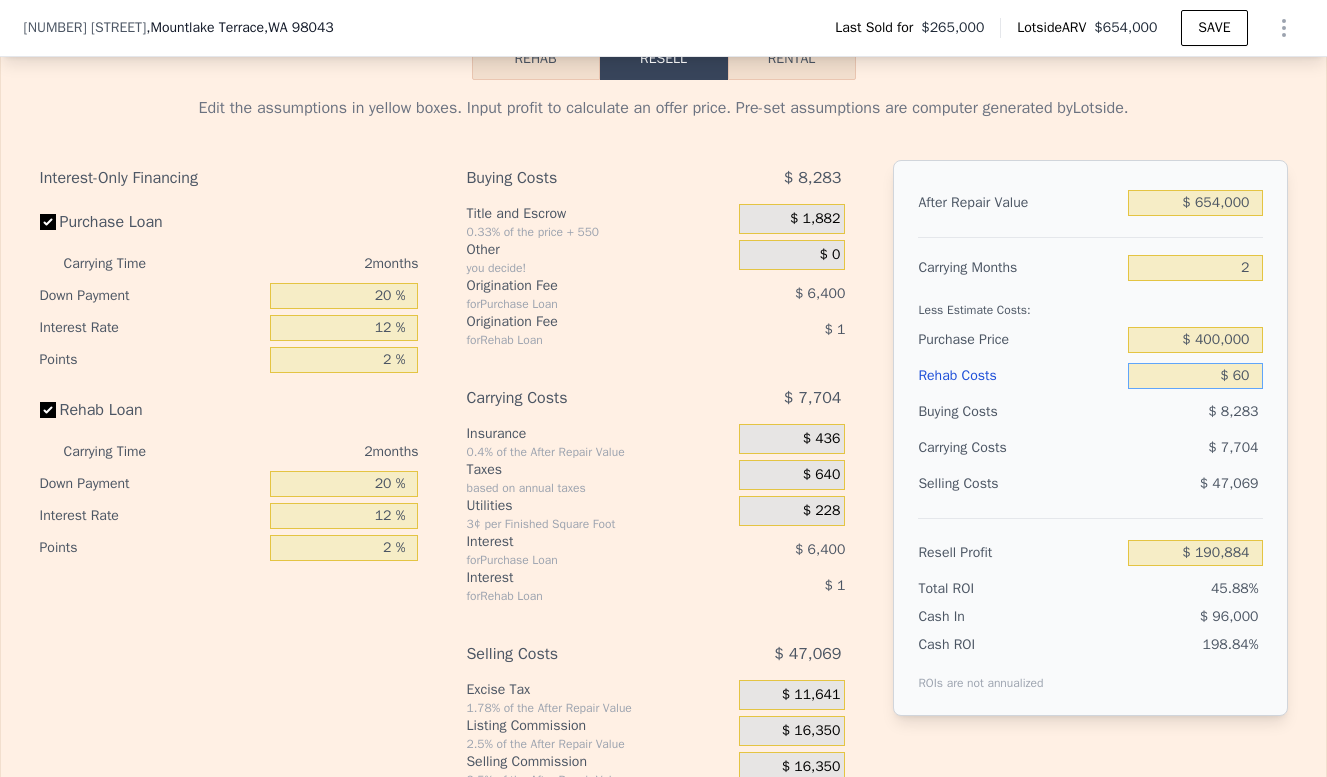 type on "$ 600" 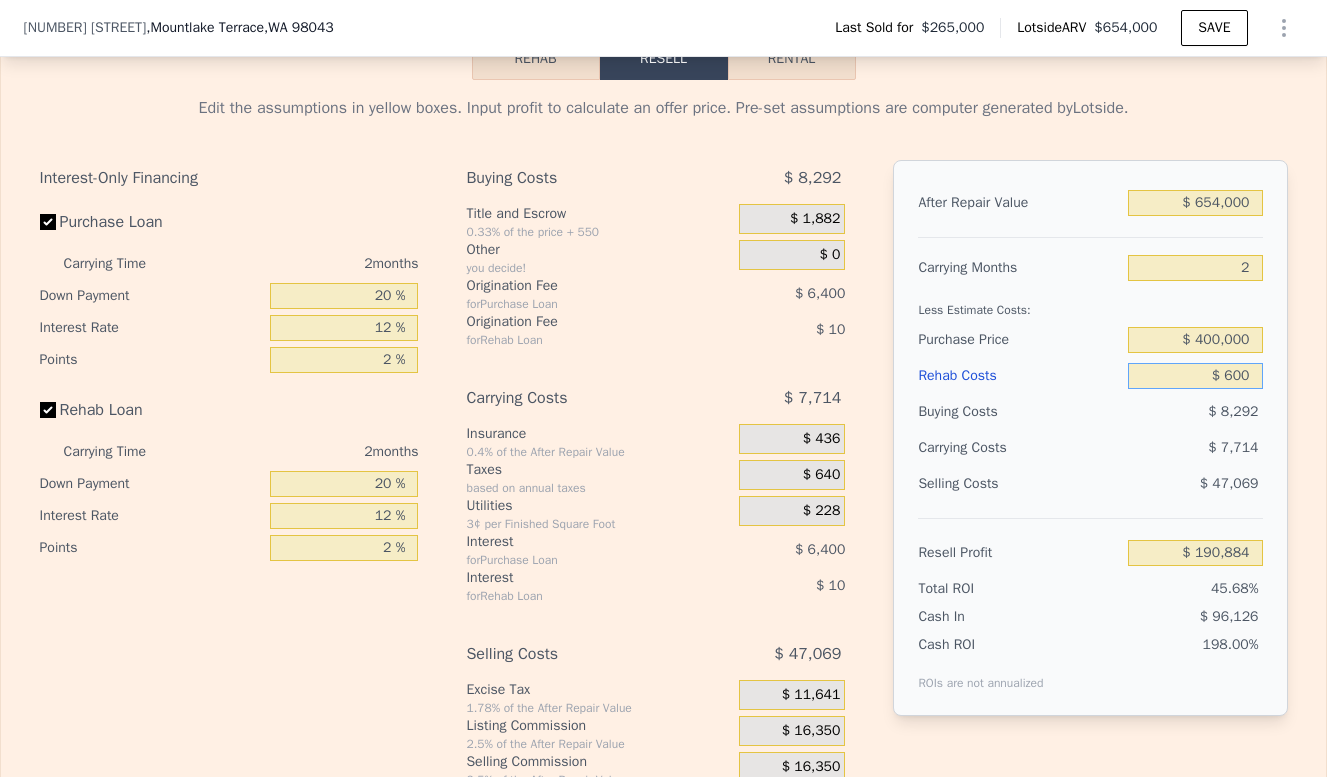 type on "$ 190,325" 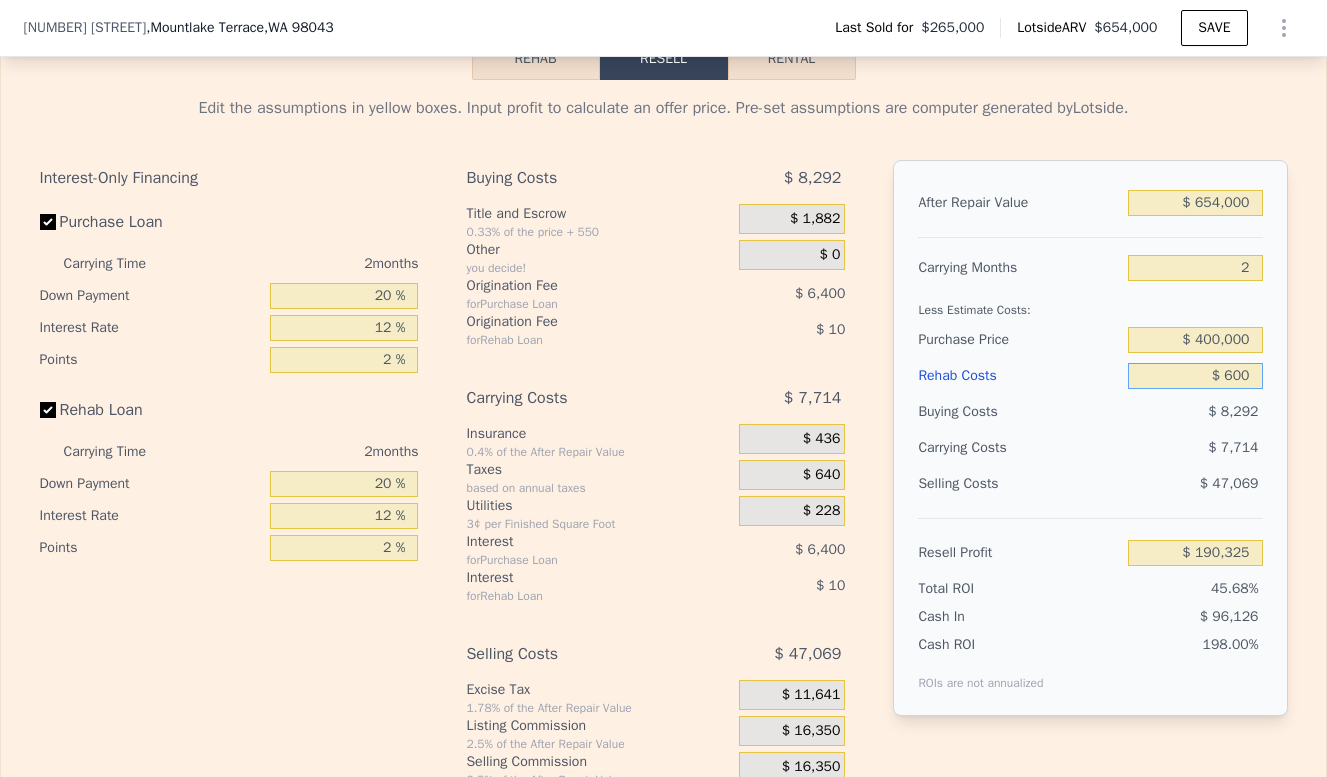type on "$ 6,000" 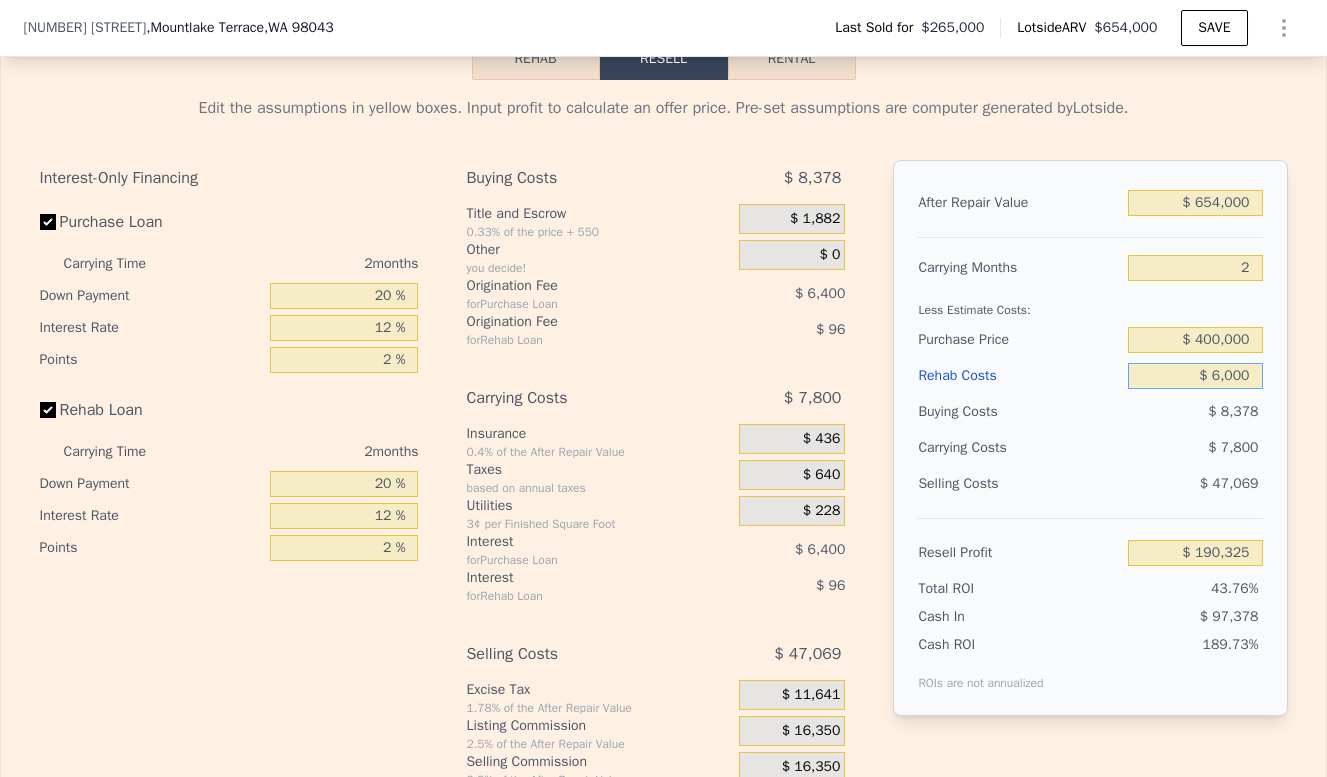 type on "$ 184,753" 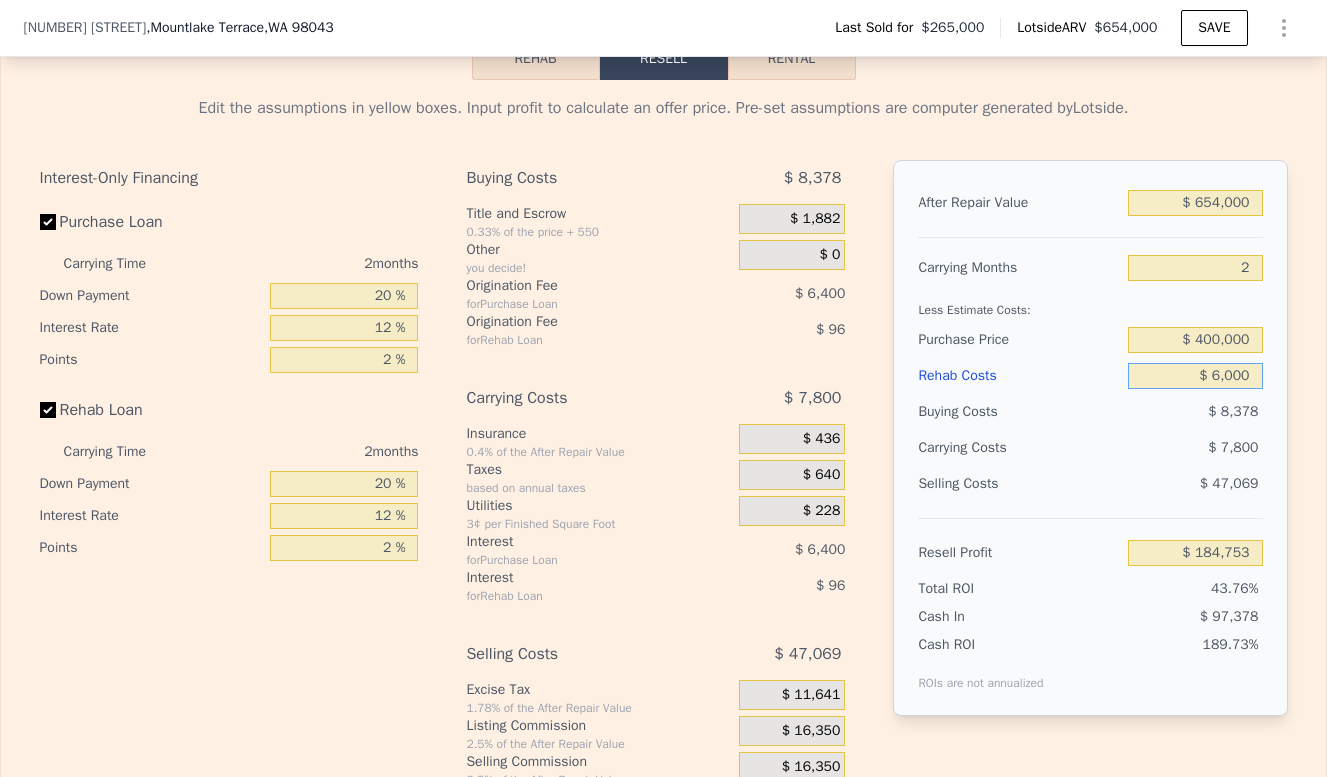type on "$ 60,000" 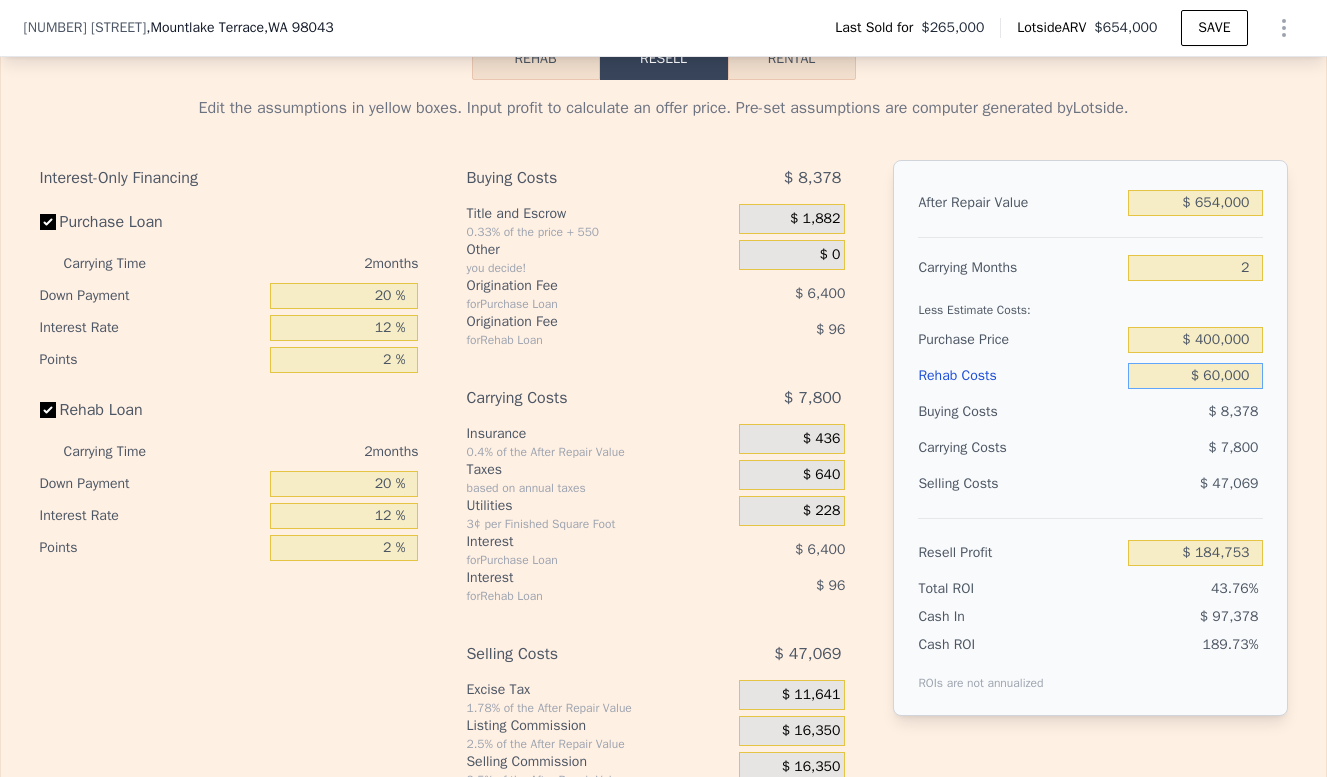 type on "$ 129,025" 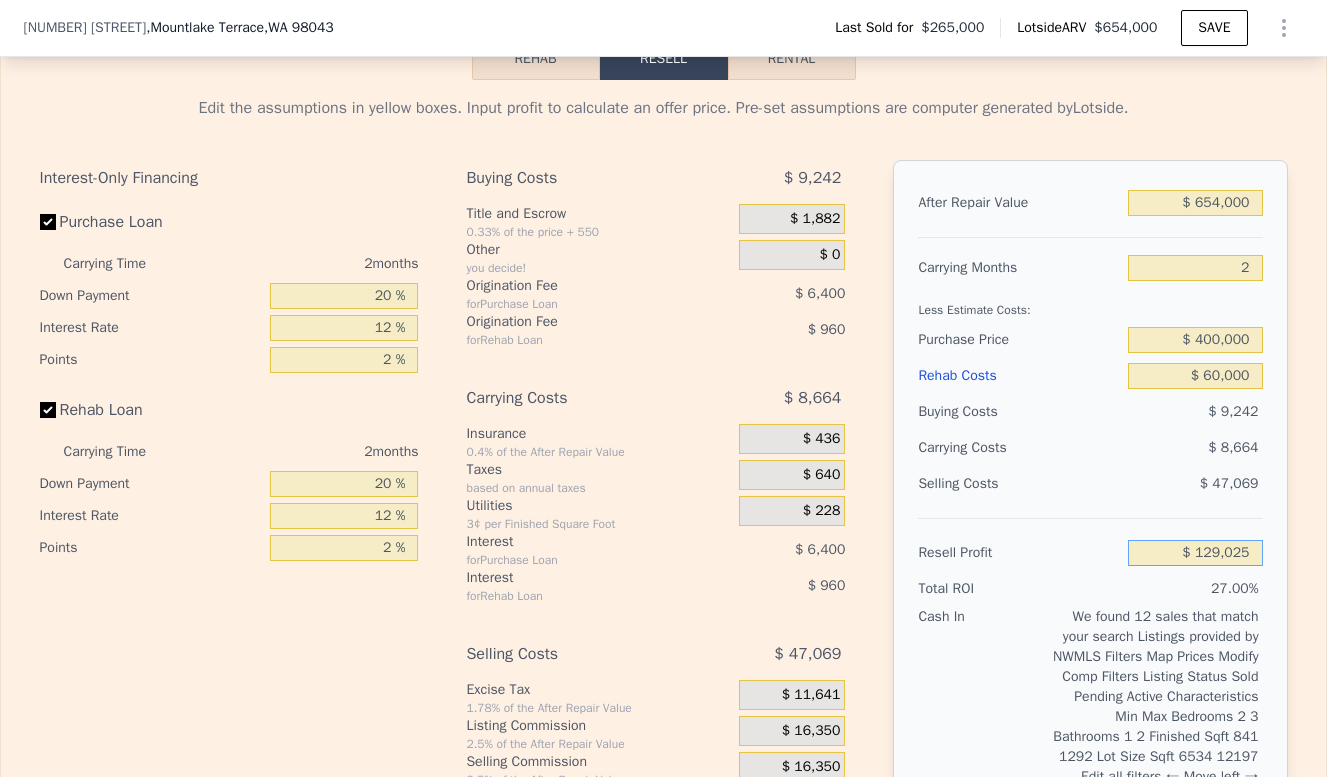 click on "$ 129,025" at bounding box center [1195, 553] 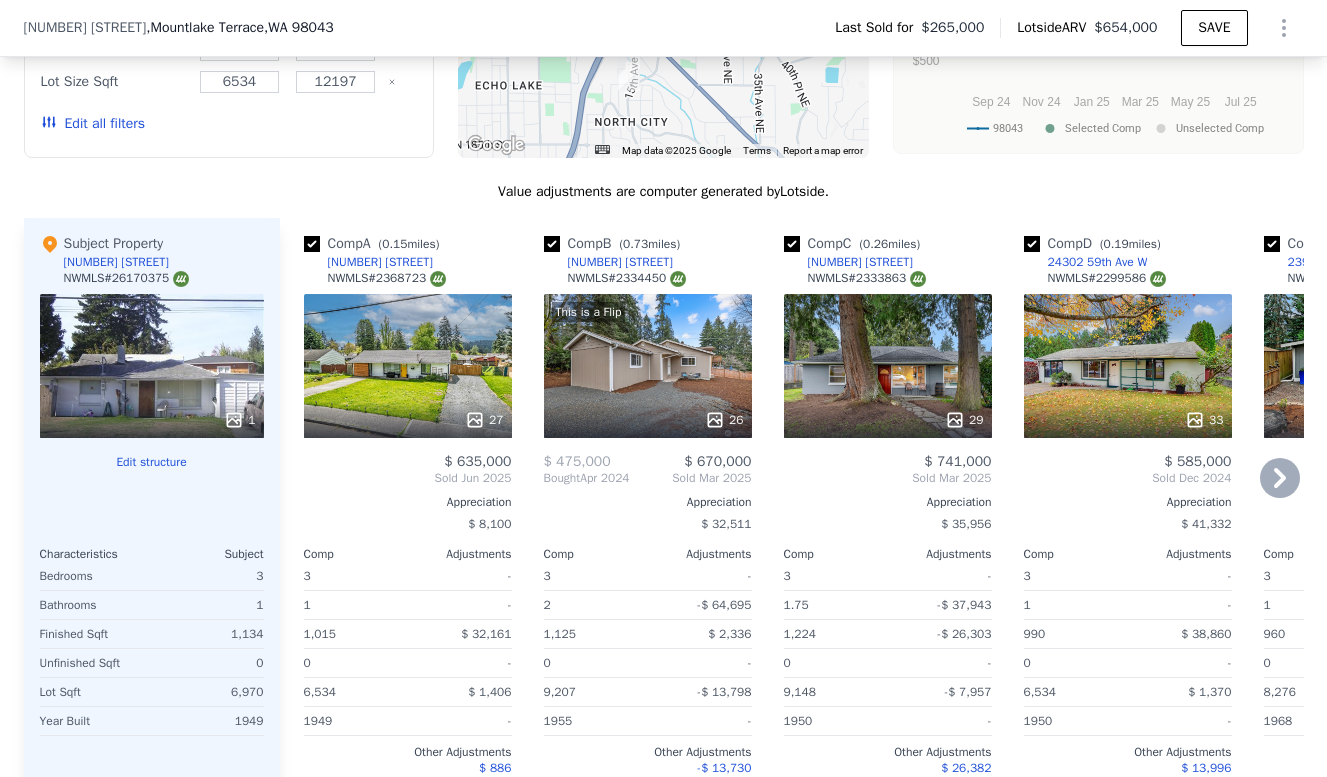 scroll, scrollTop: 1930, scrollLeft: 0, axis: vertical 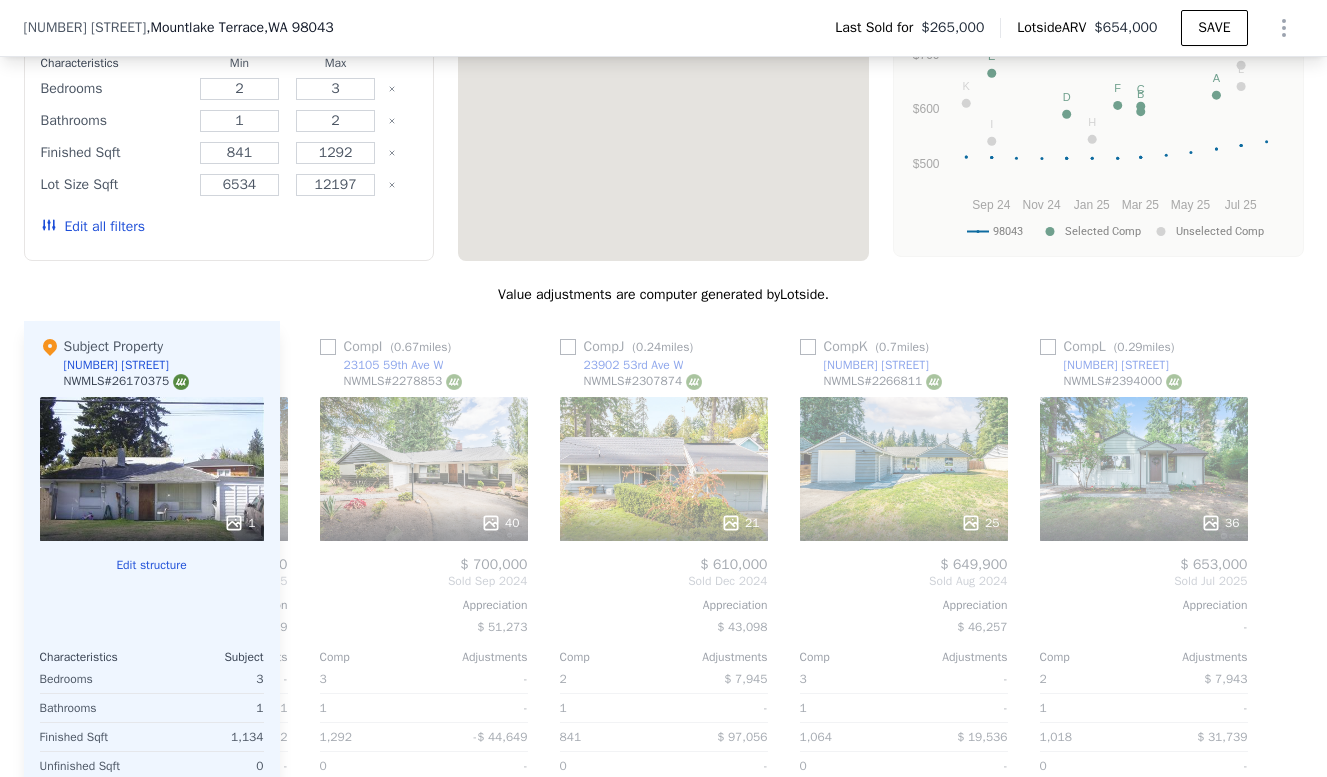 type on "5" 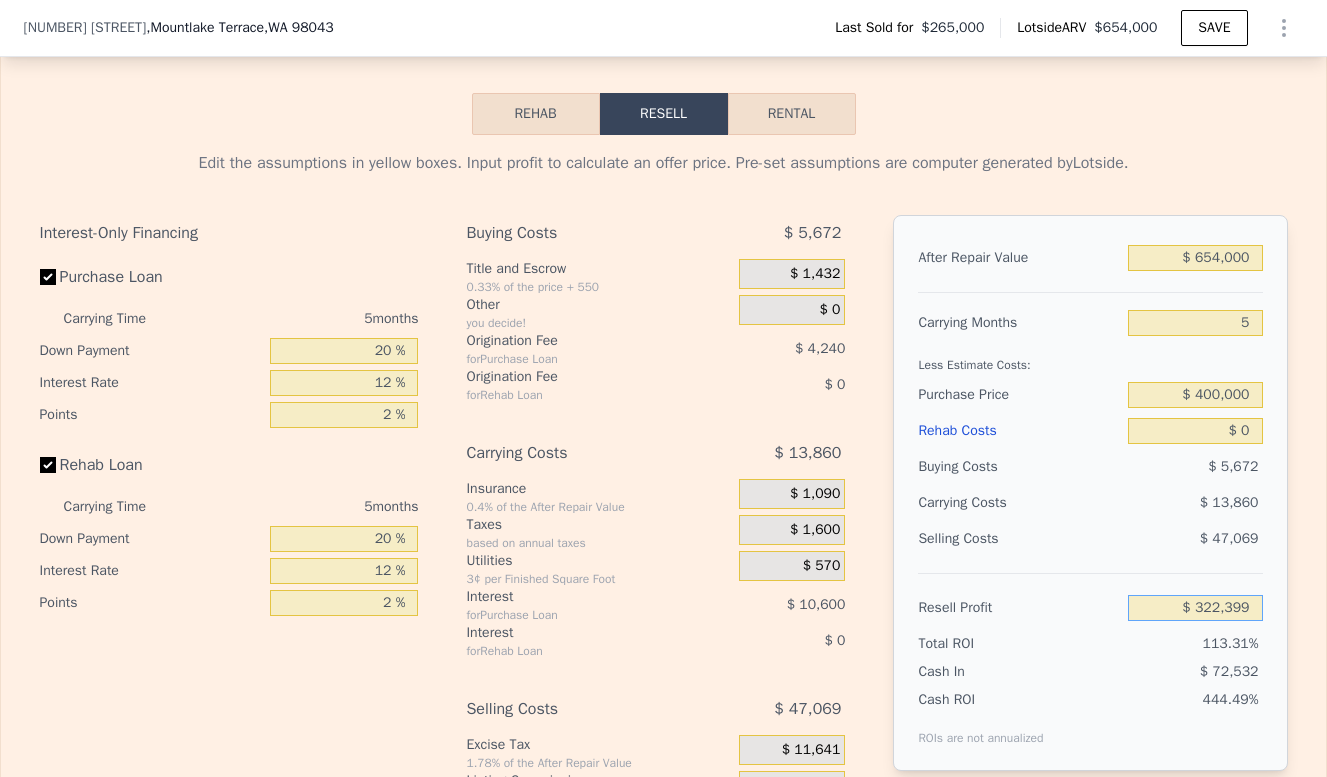 scroll, scrollTop: 2754, scrollLeft: 0, axis: vertical 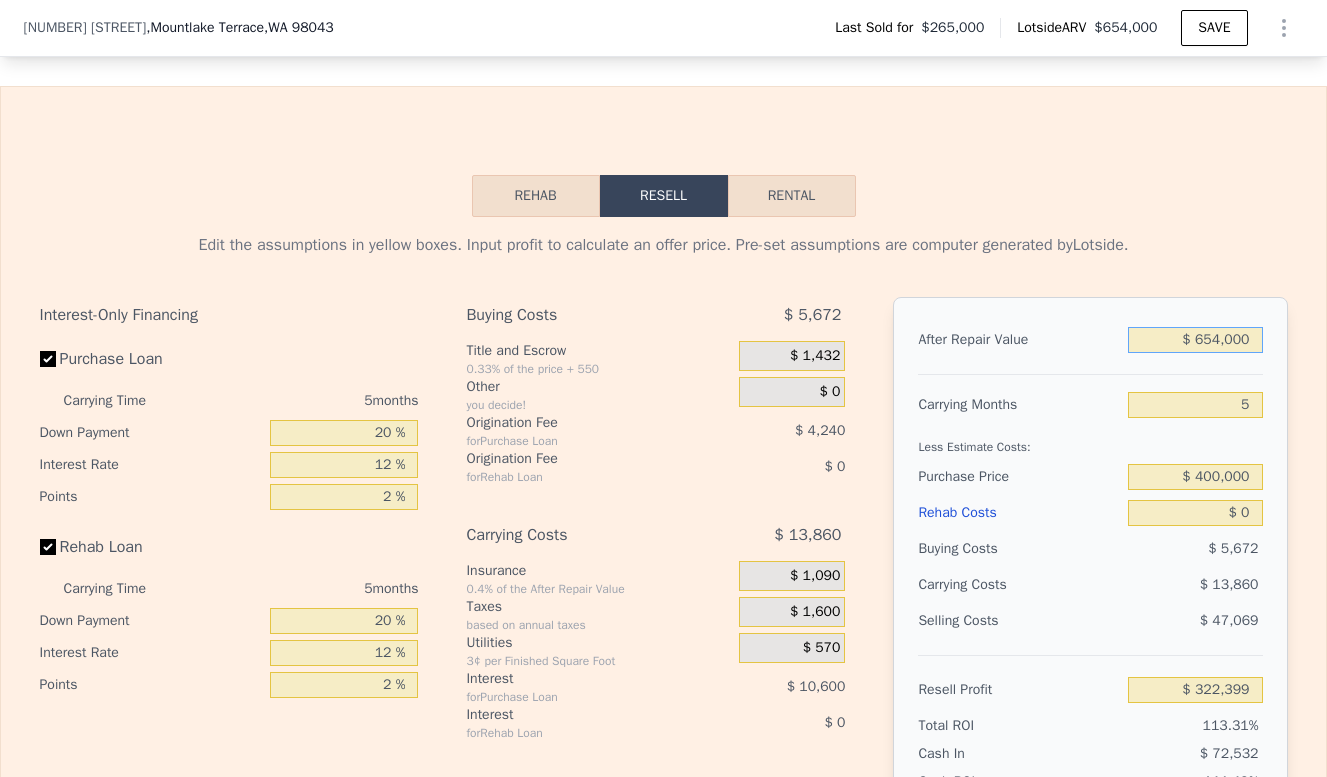 type on "$ 265,000" 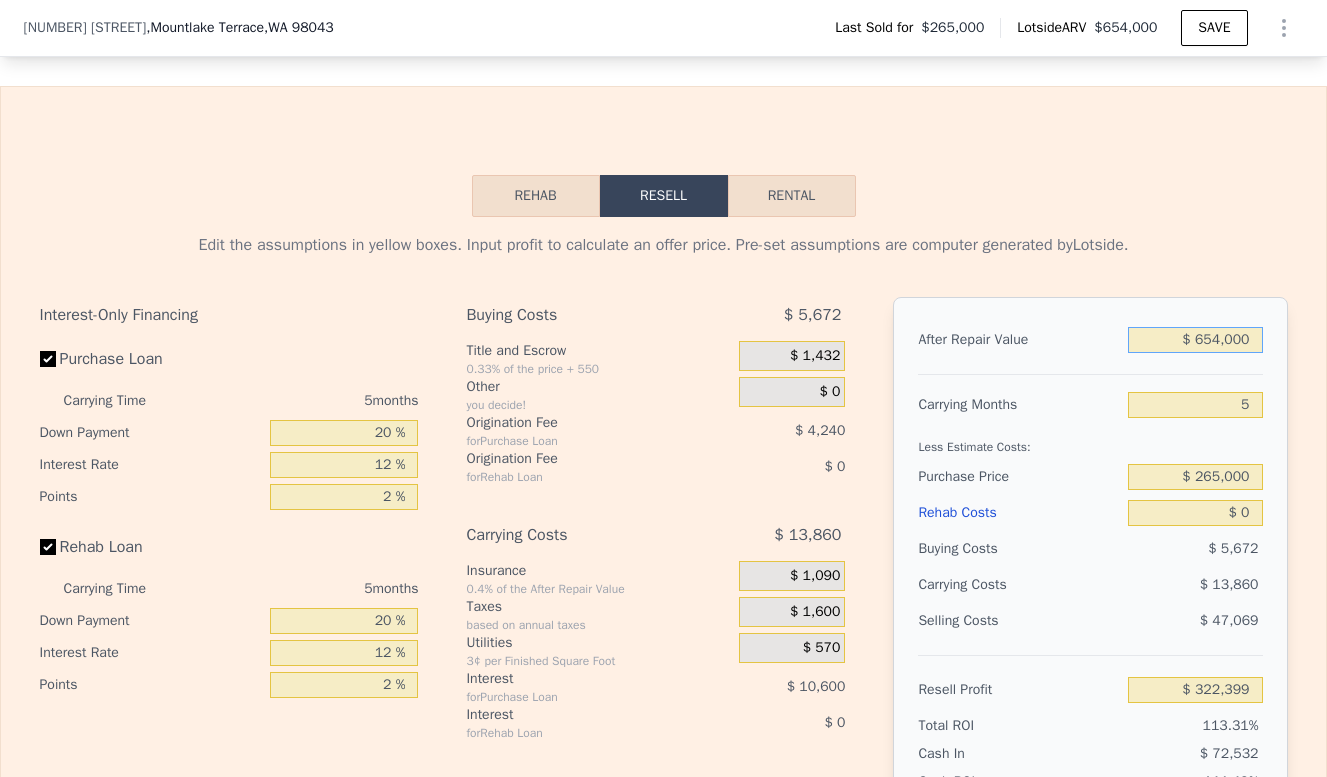 click on "$ 654,000" at bounding box center [1195, 340] 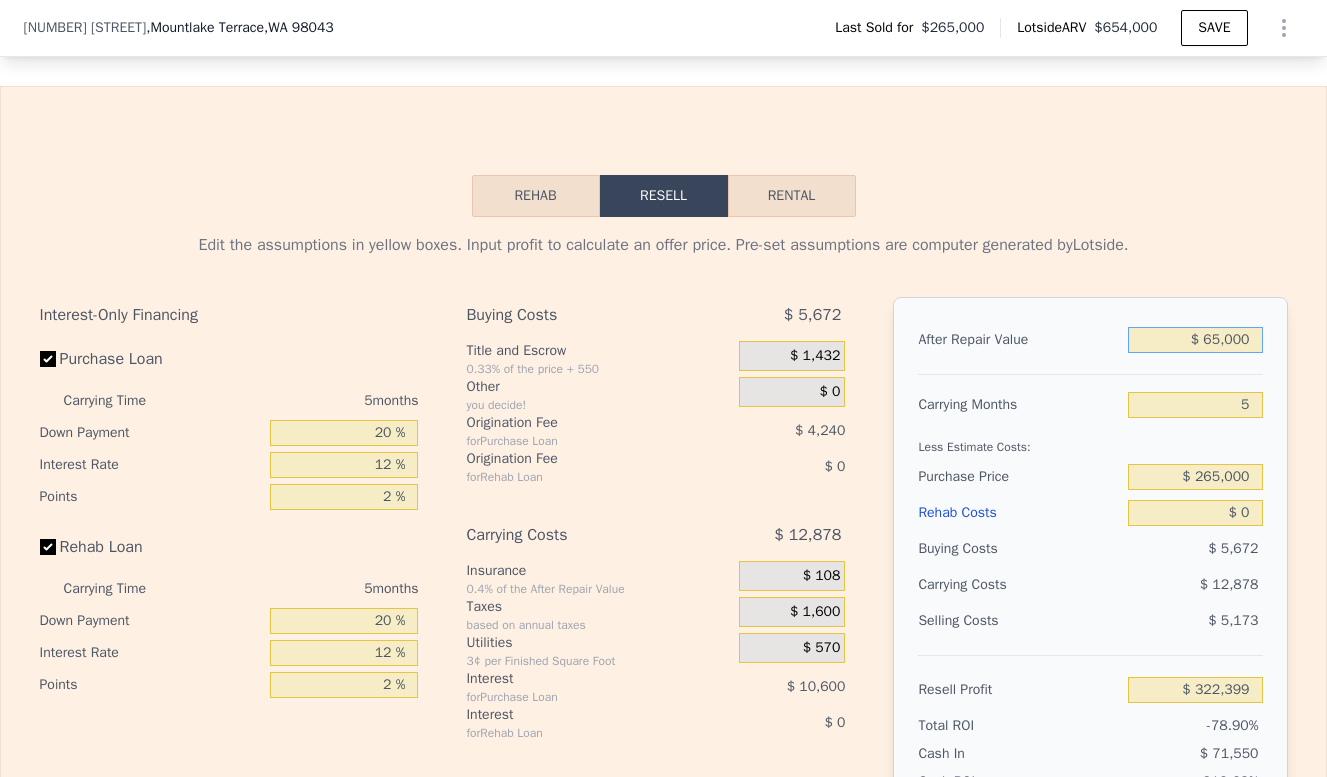 type on "-$ 223,723" 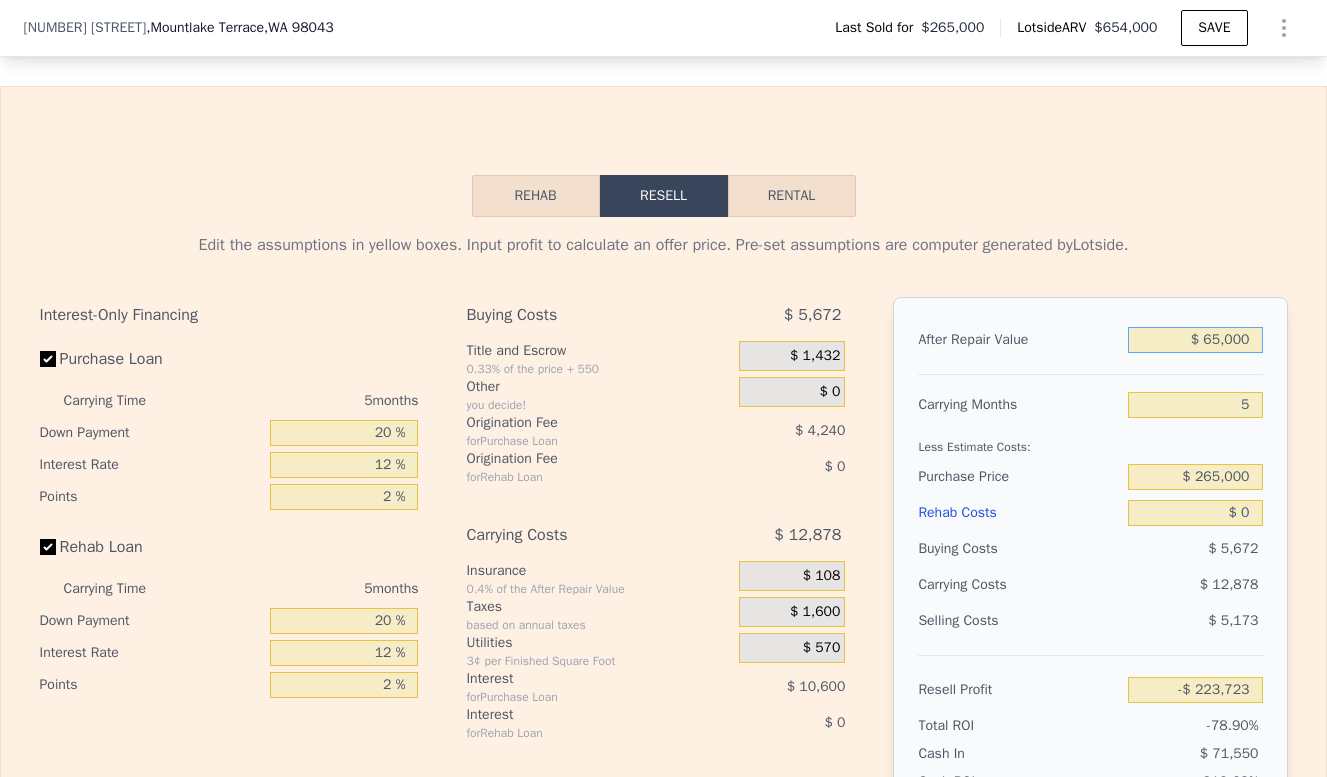 type on "$ 6,000" 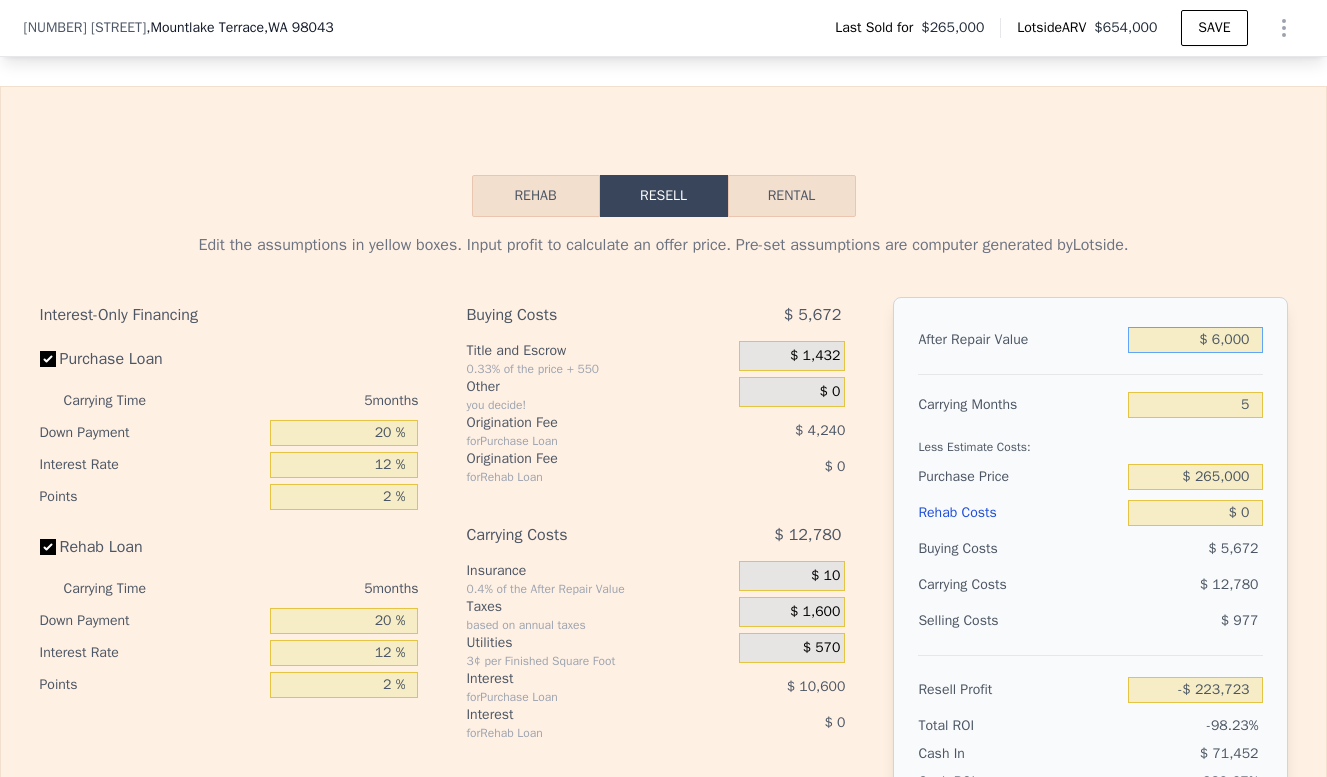 type on "-$ 278,429" 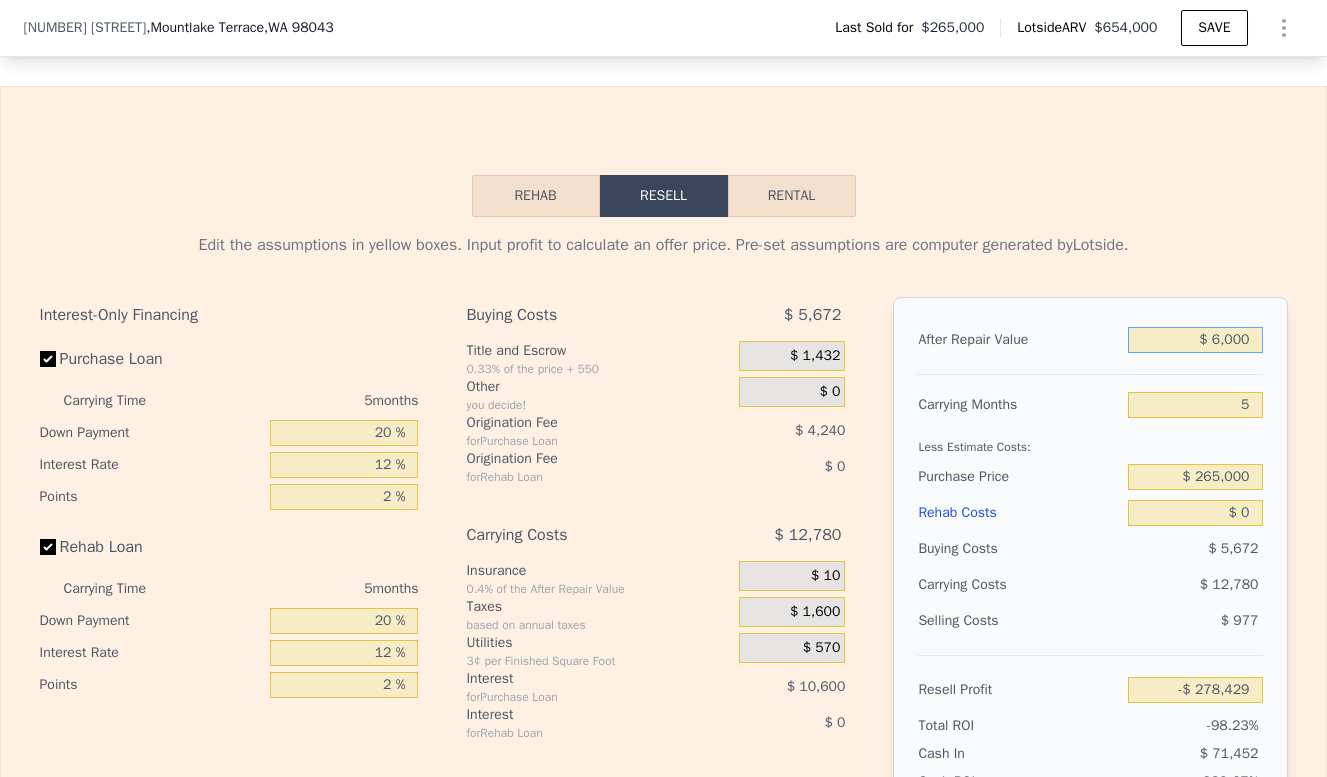 type on "$ 60,000" 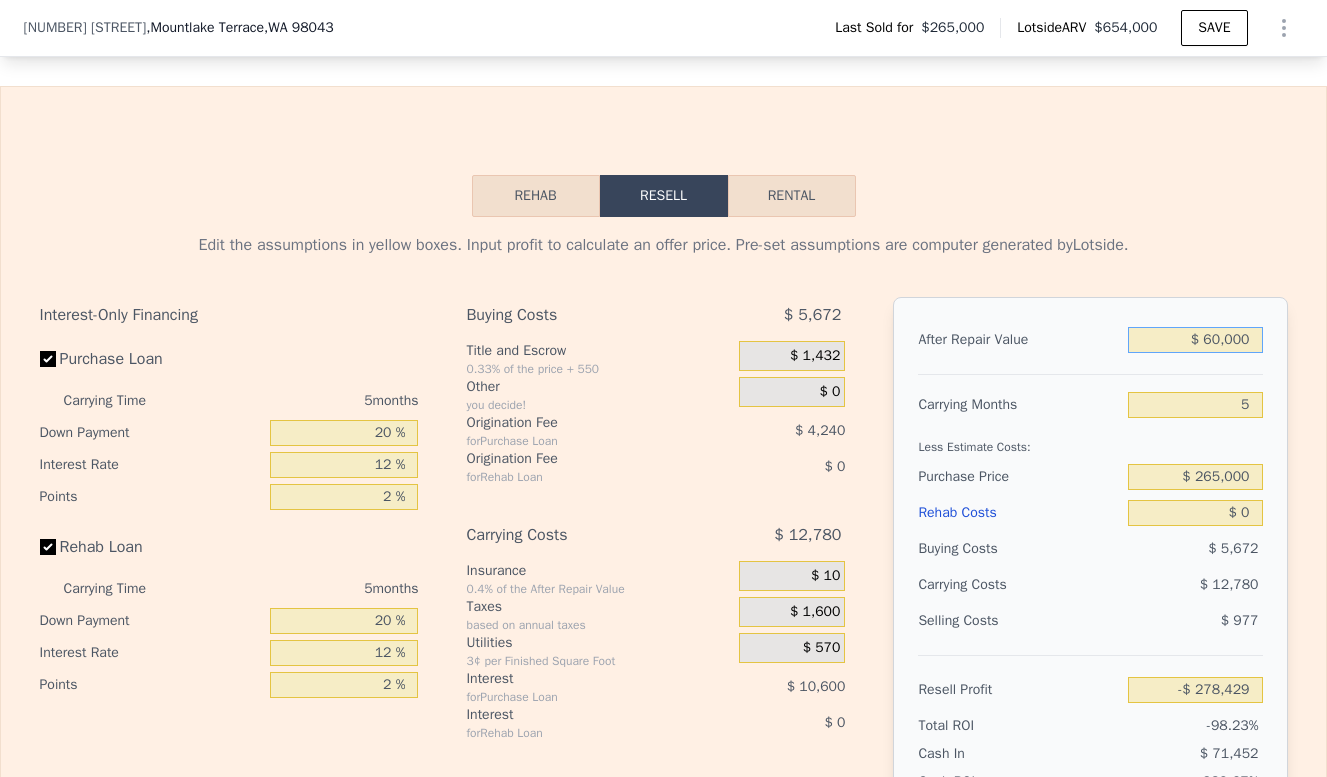 type on "-$ 228,360" 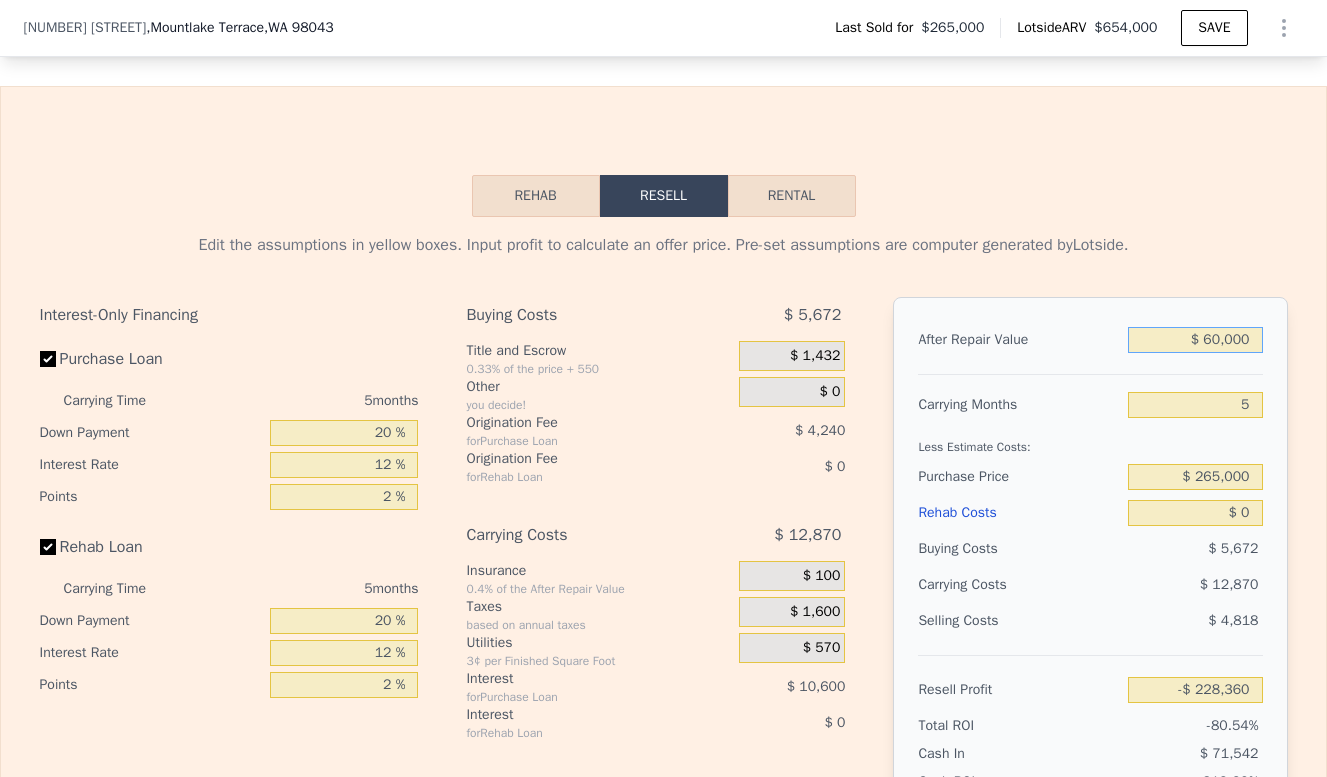 type on "$ 600,000" 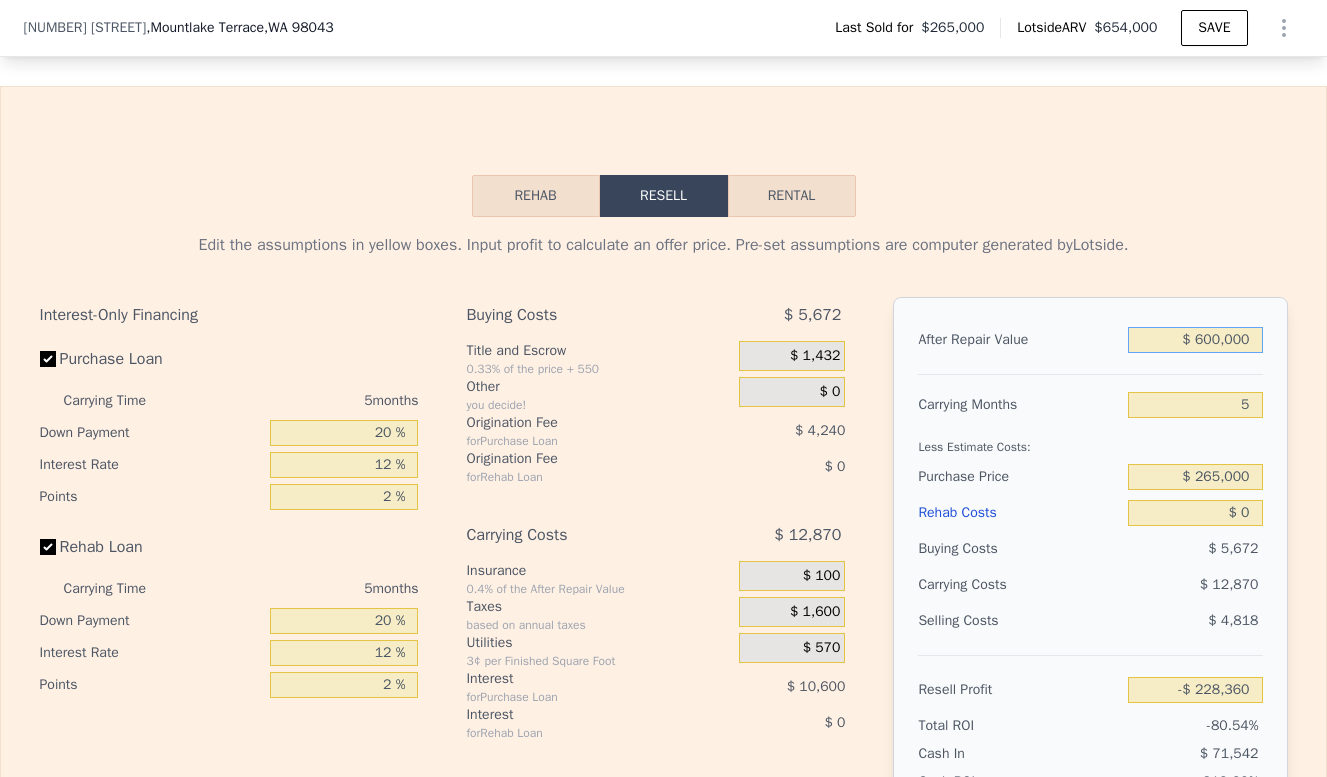 type on "$ 272,330" 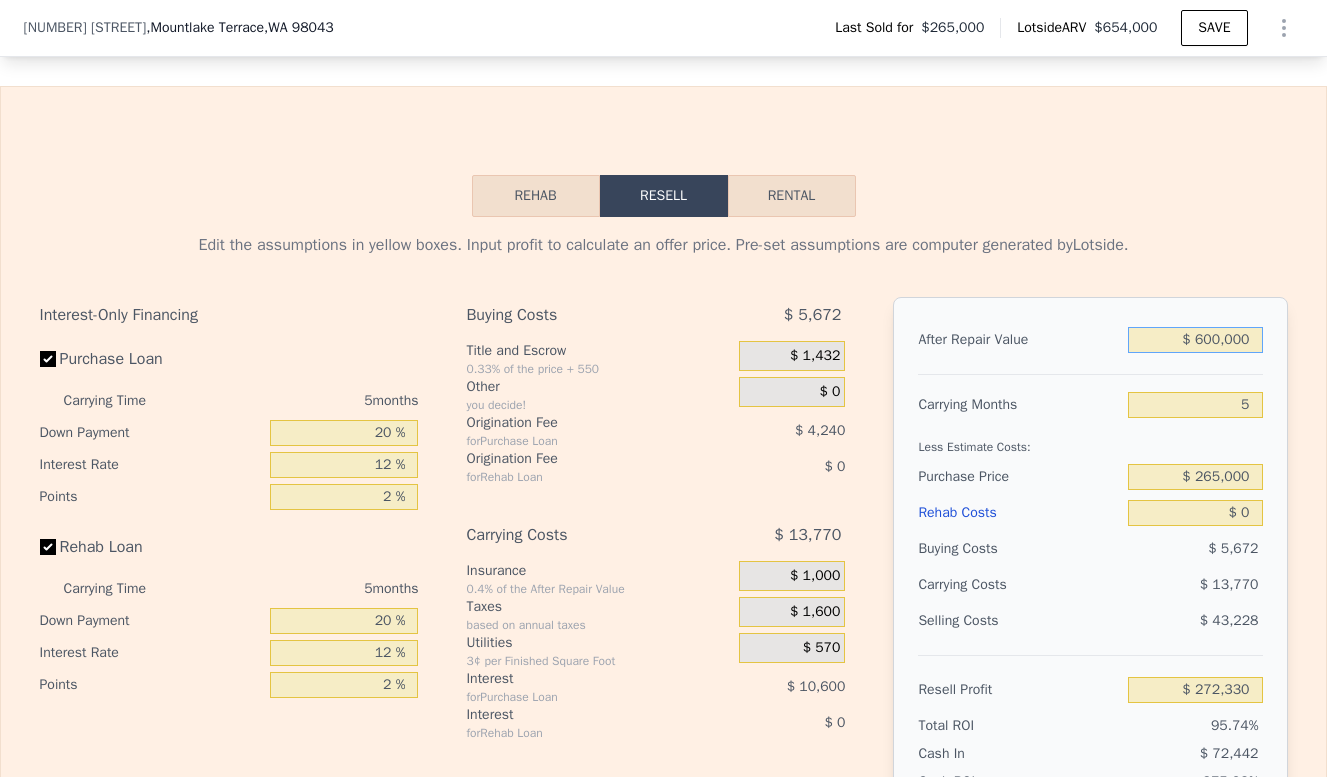 type on "$ 600,000" 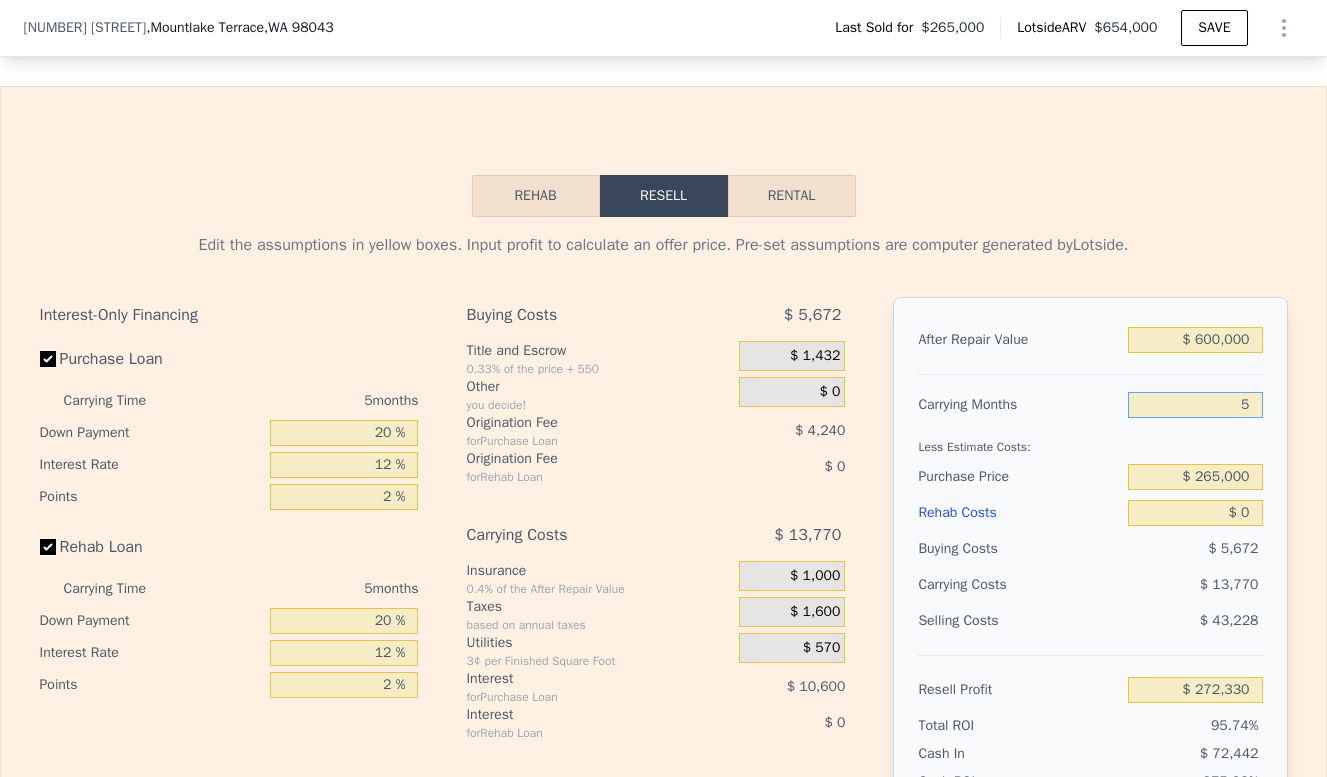 click on "5" at bounding box center [1195, 405] 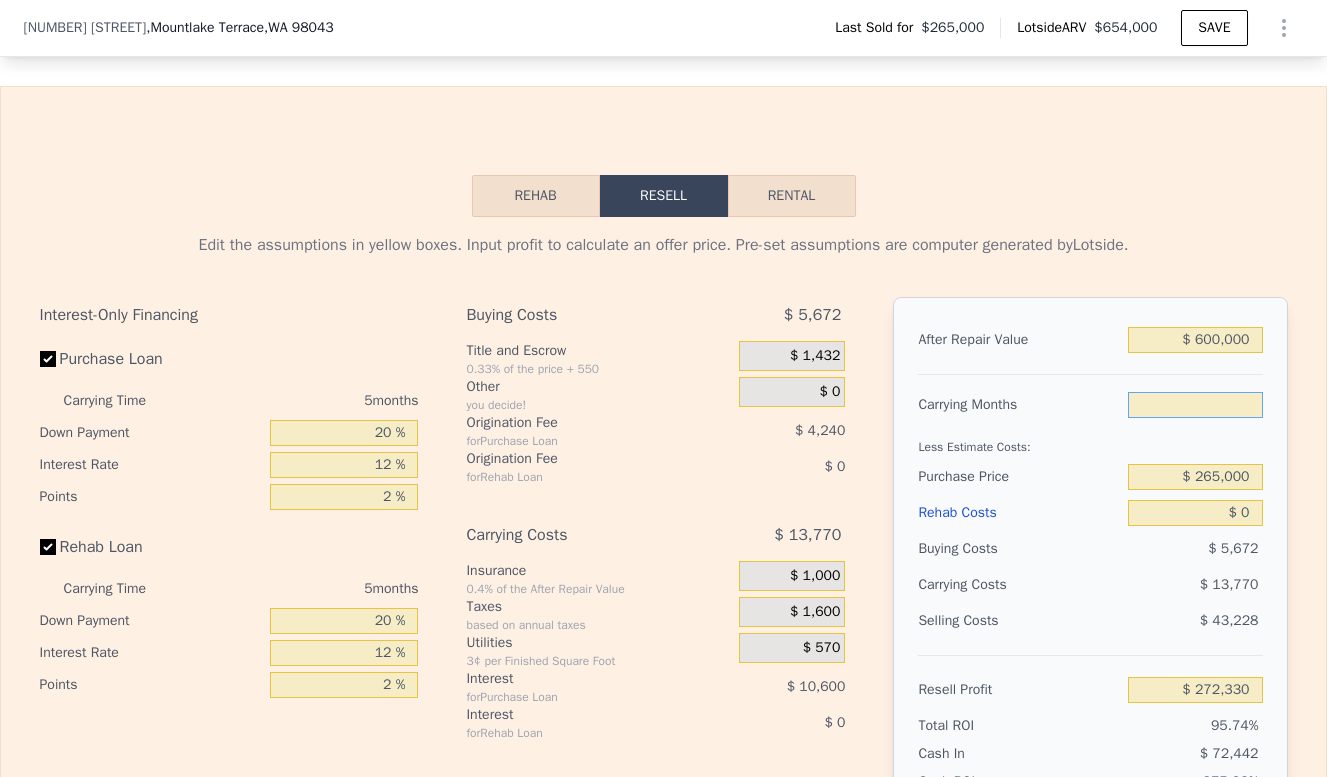 type on "3" 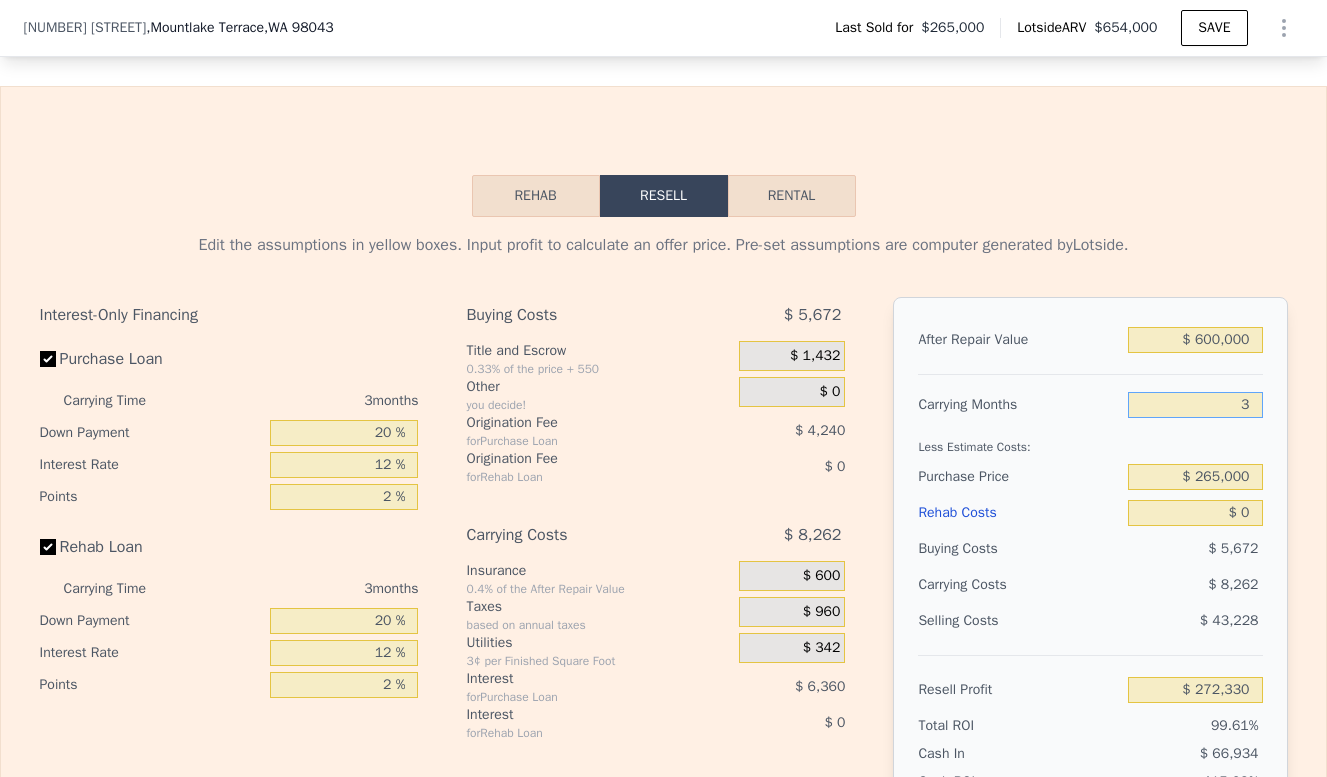 type on "$ 277,838" 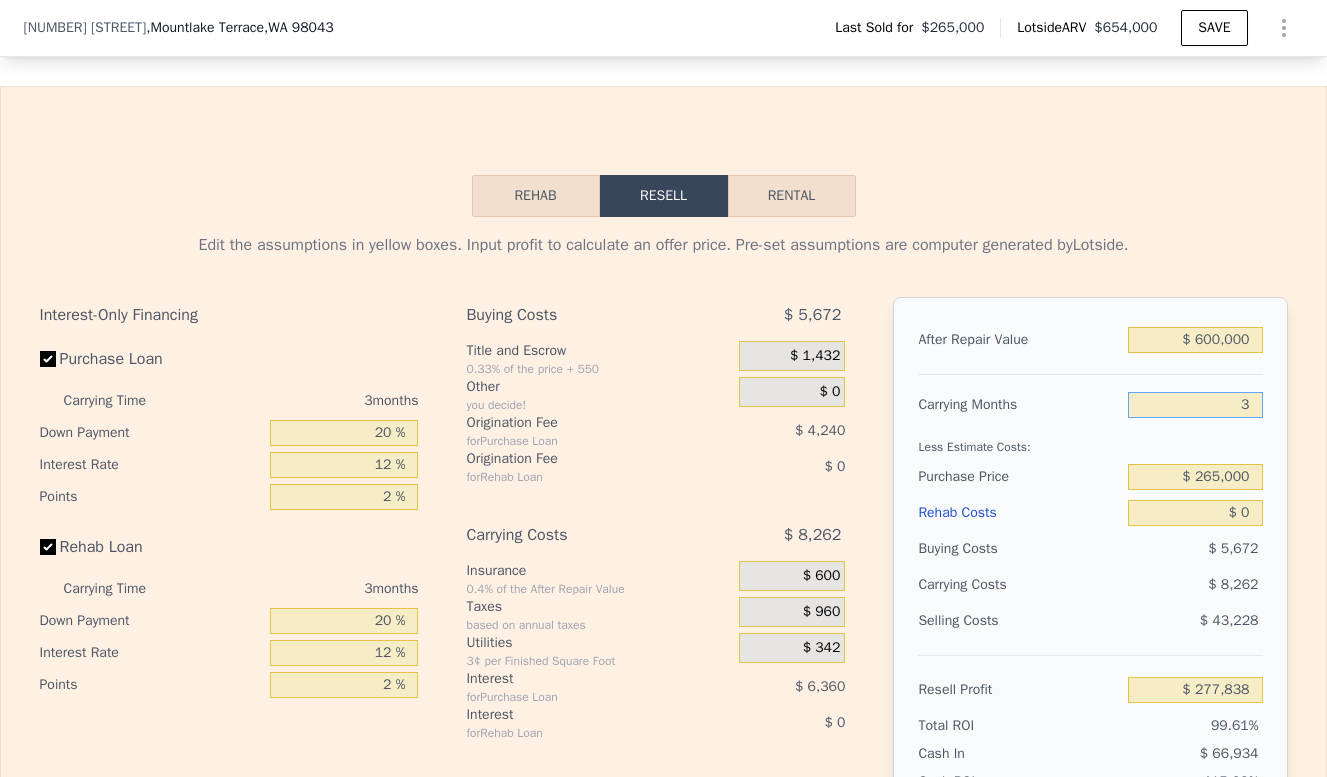 type on "3" 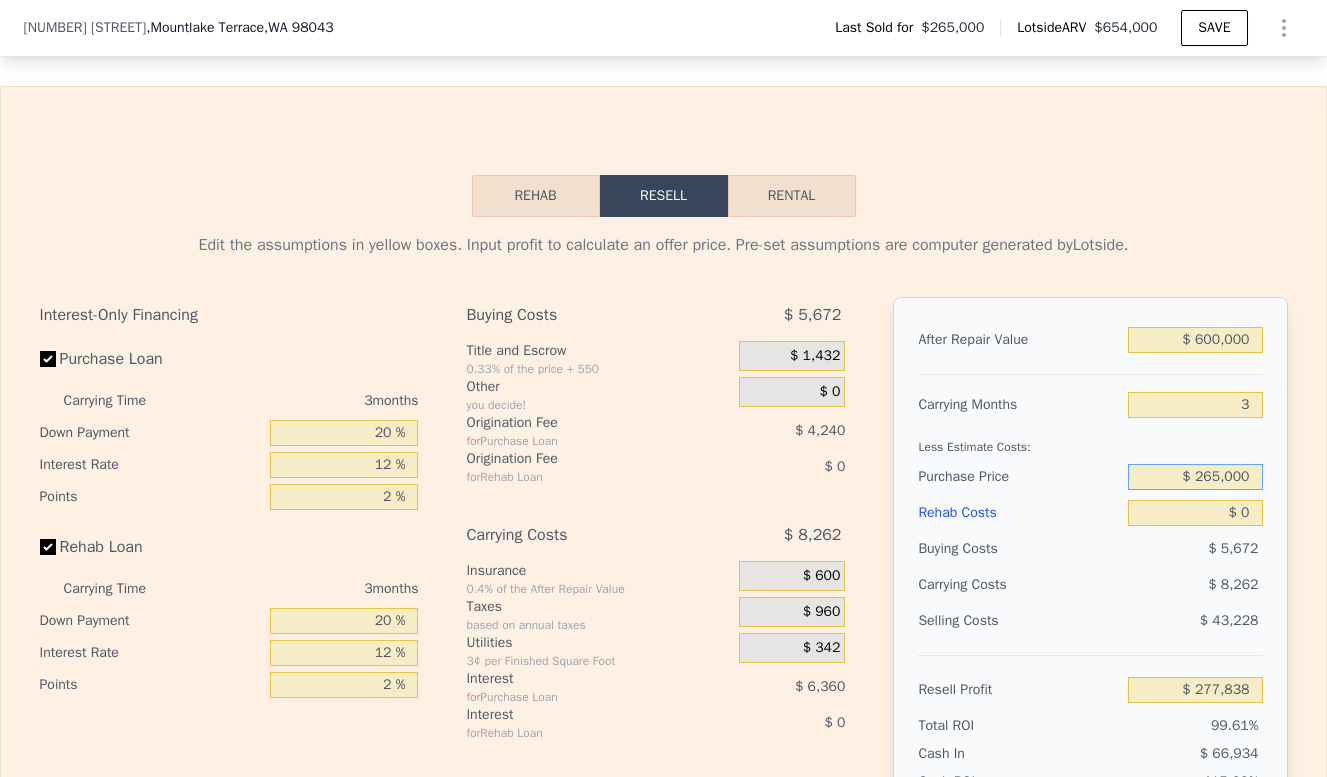 click on "$ 265,000" at bounding box center [1195, 477] 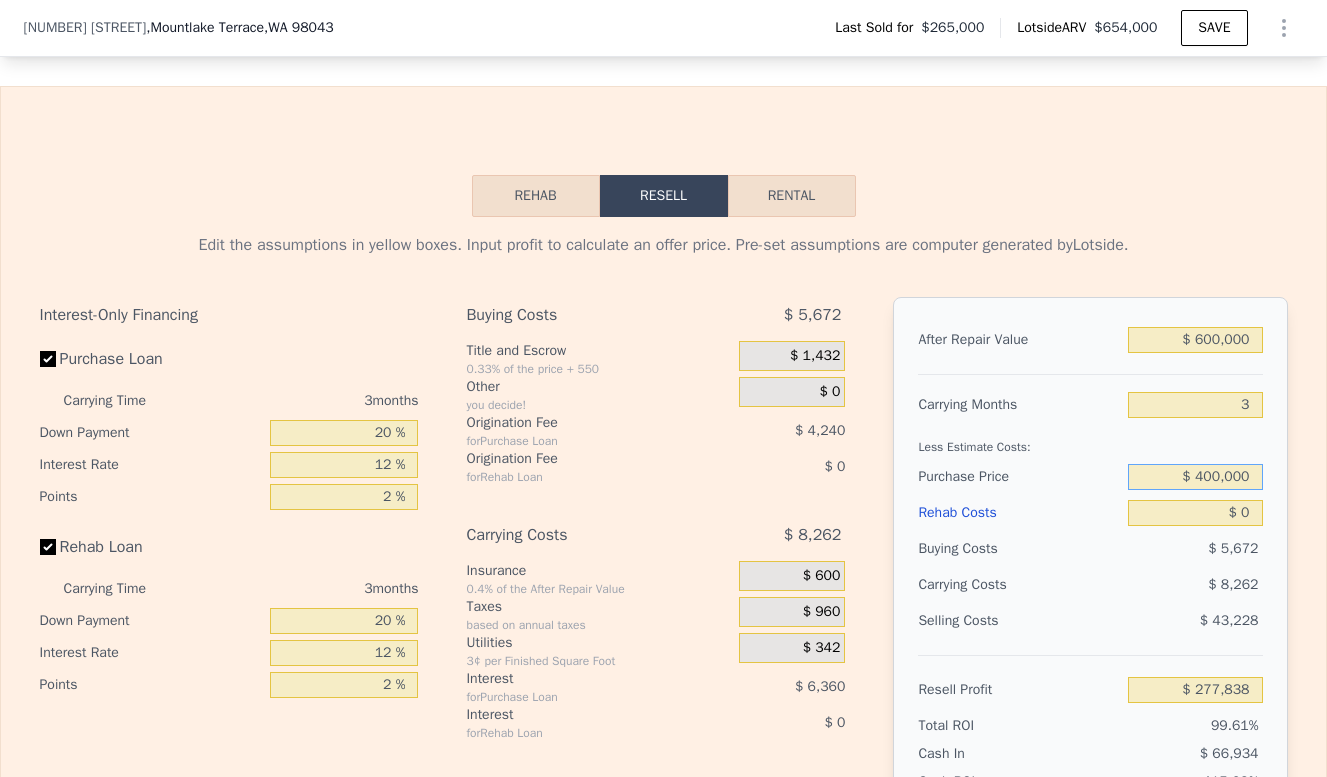 type on "$ 400,000" 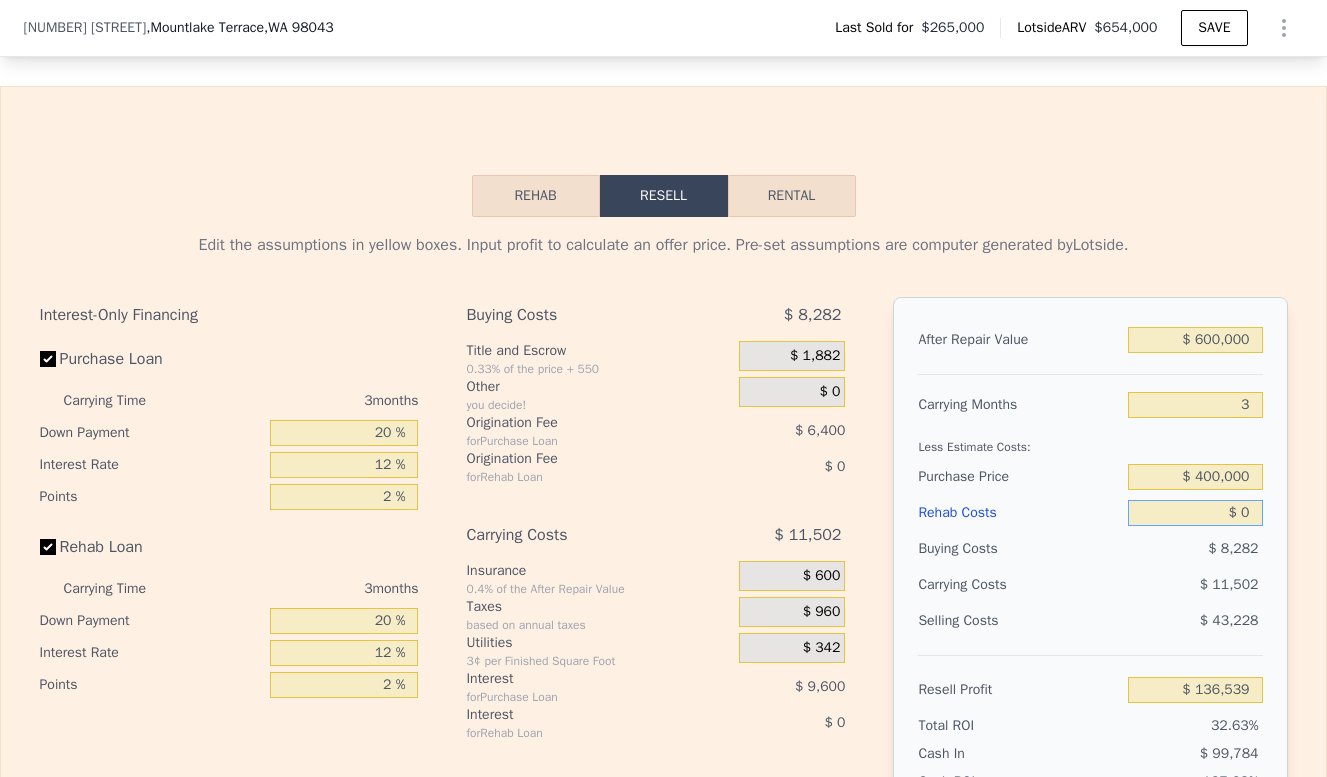 click on "$ 0" at bounding box center [1195, 513] 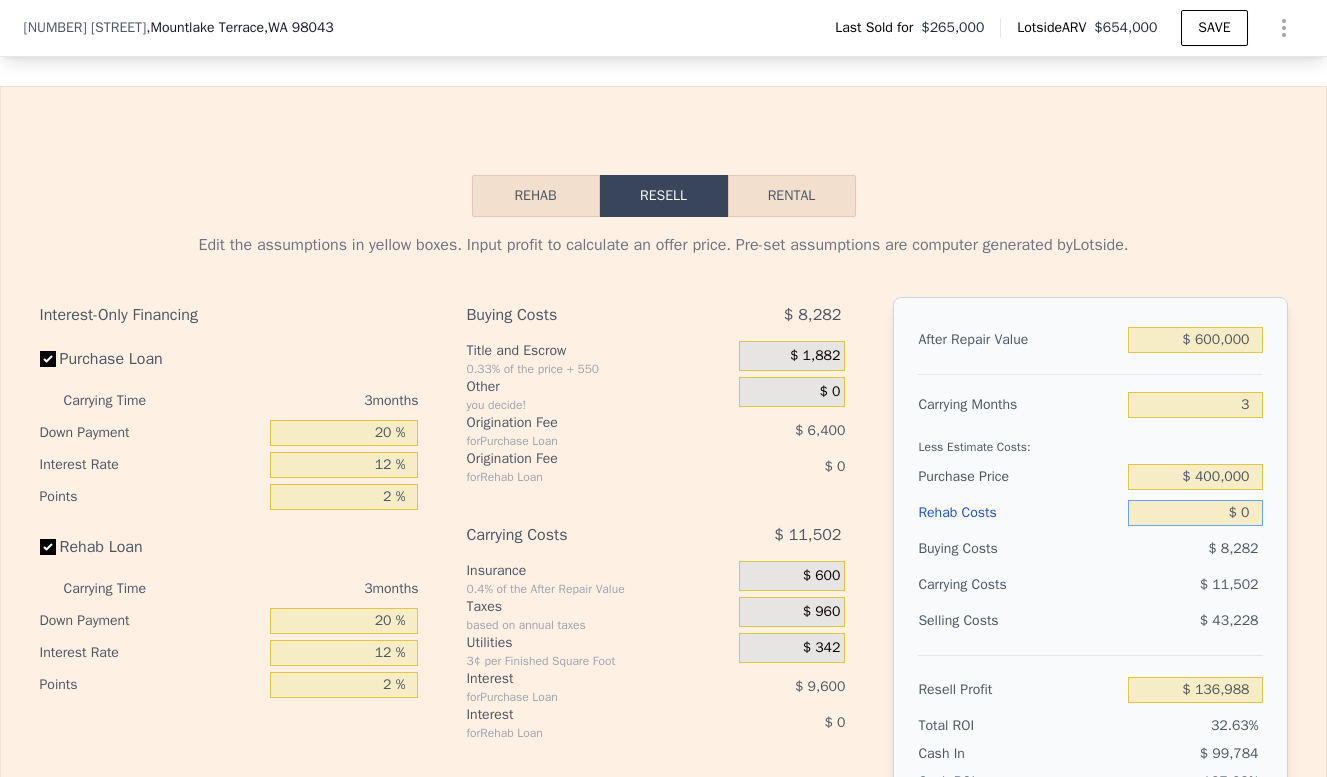 type on "$ 60" 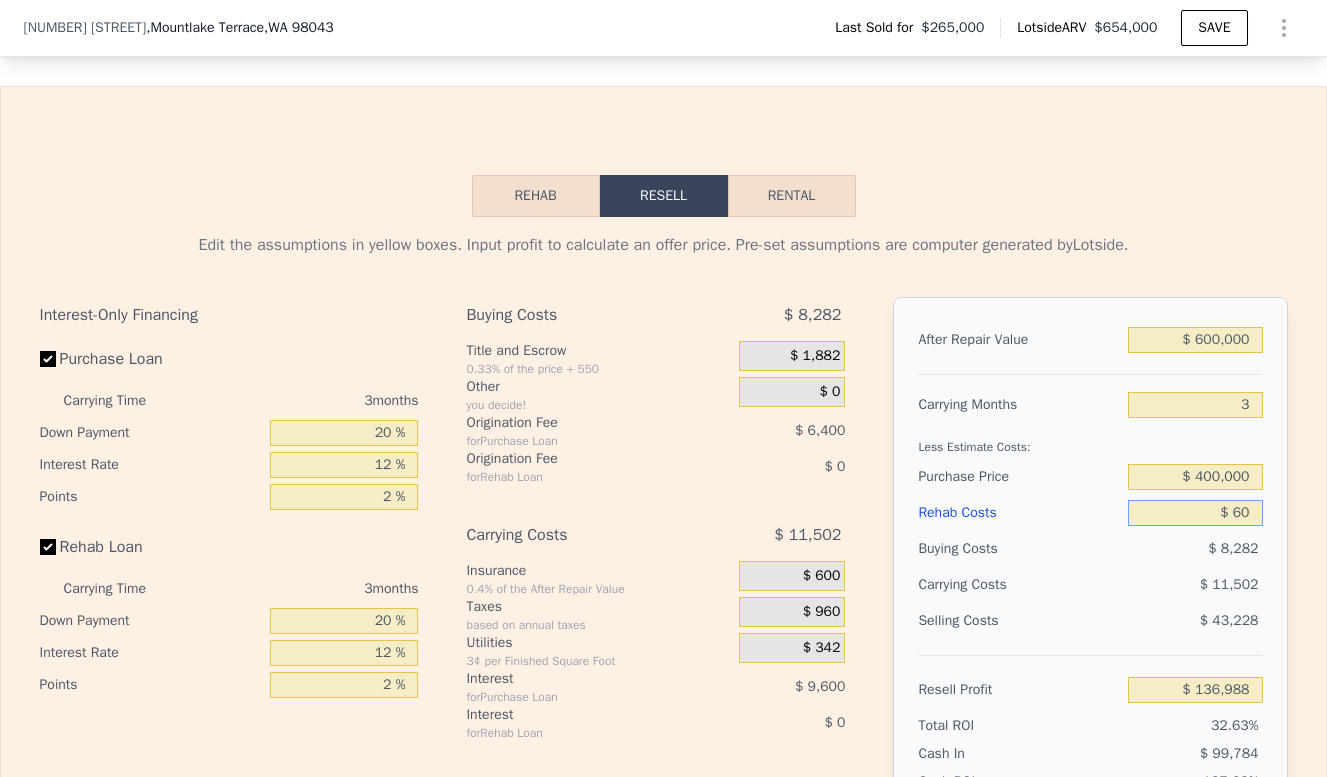 type on "$ 136,927" 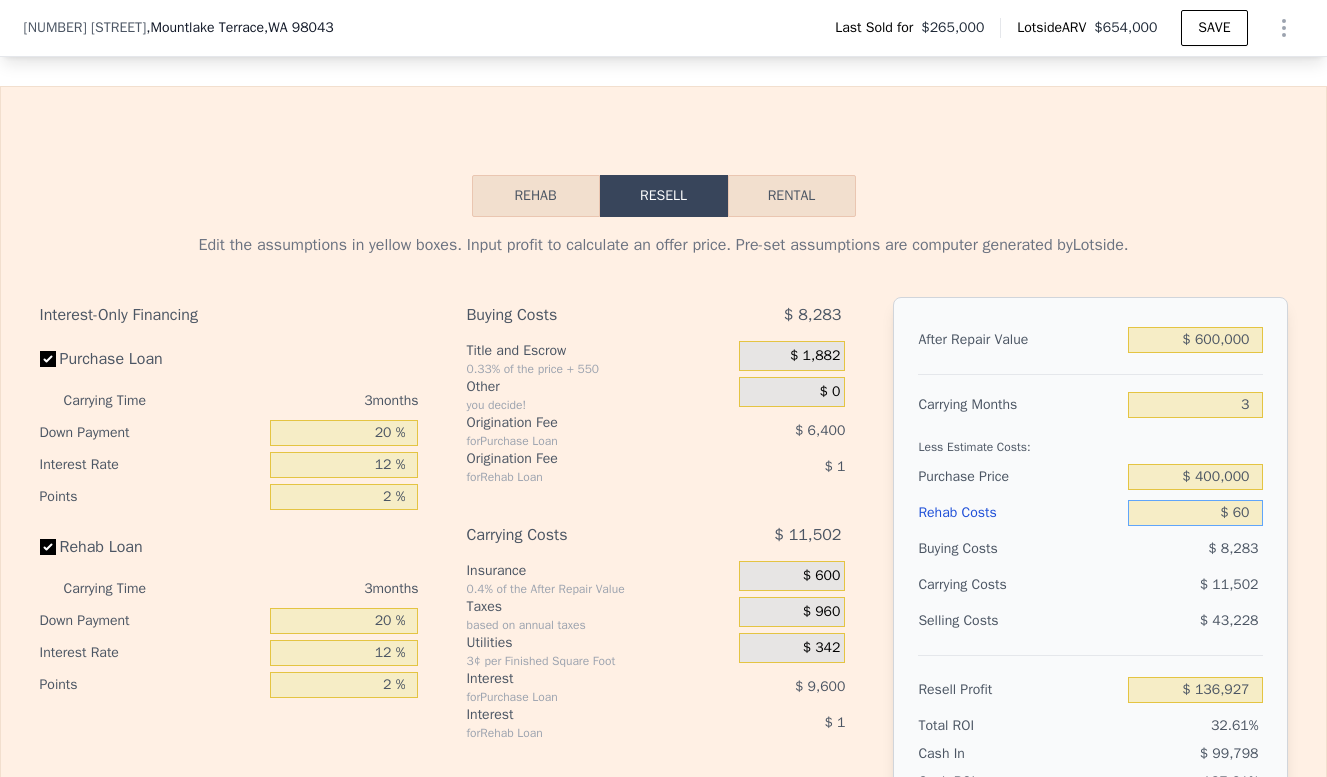 type on "$ 600" 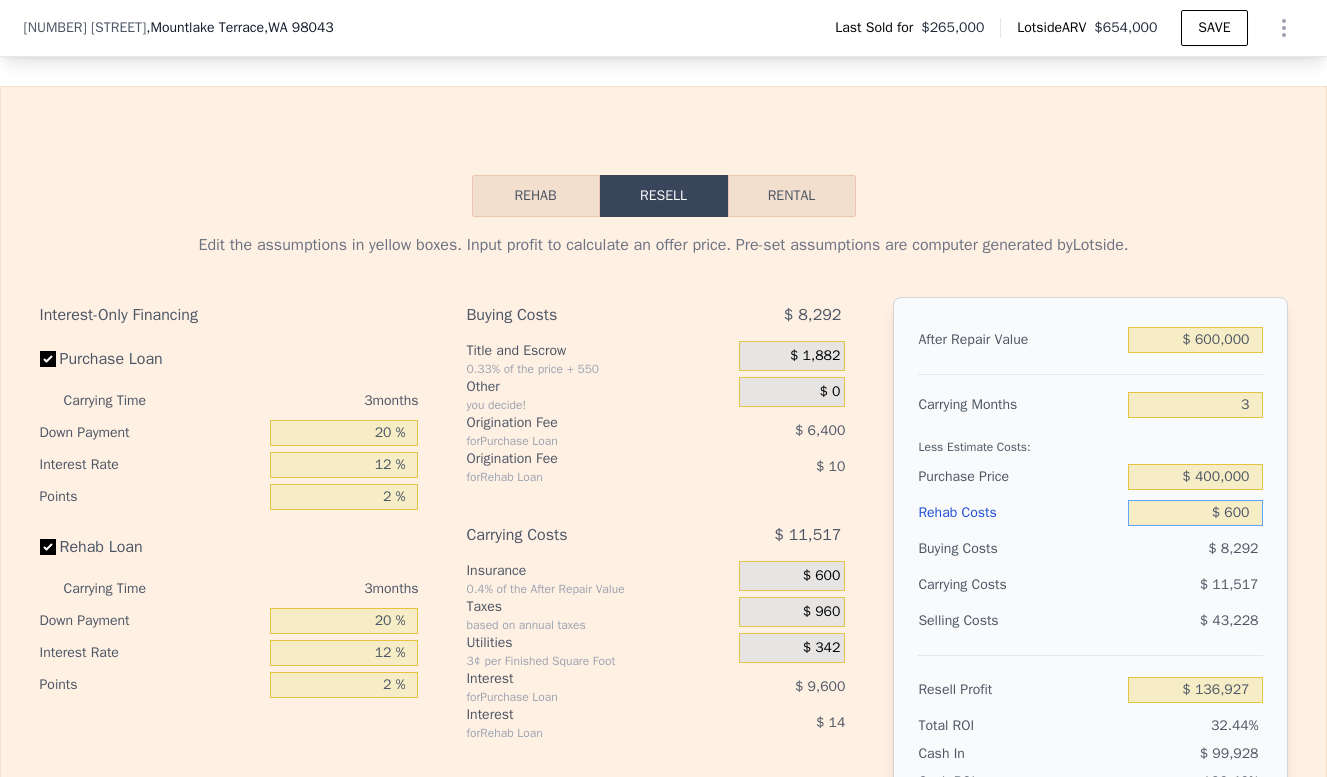 type on "$ 136,363" 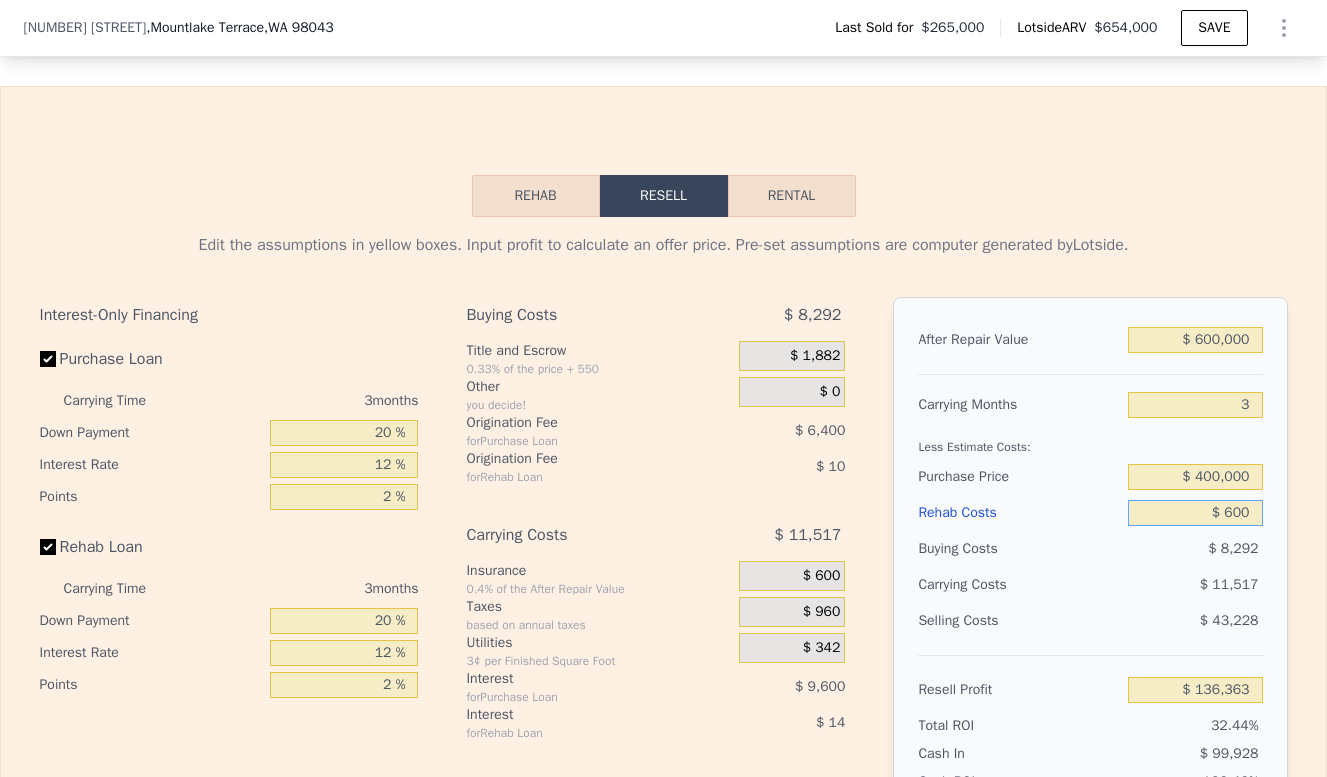 type on "$ 6,000" 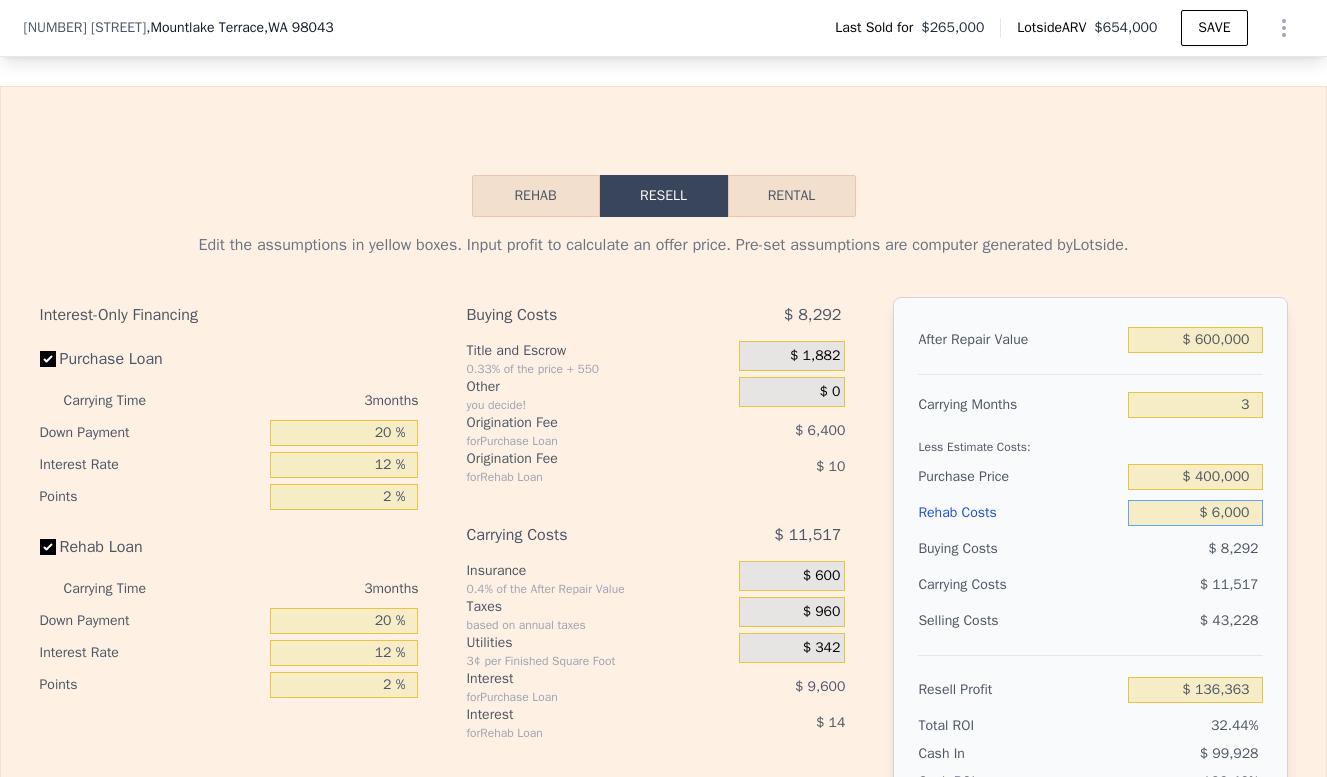 type on "$ 130,748" 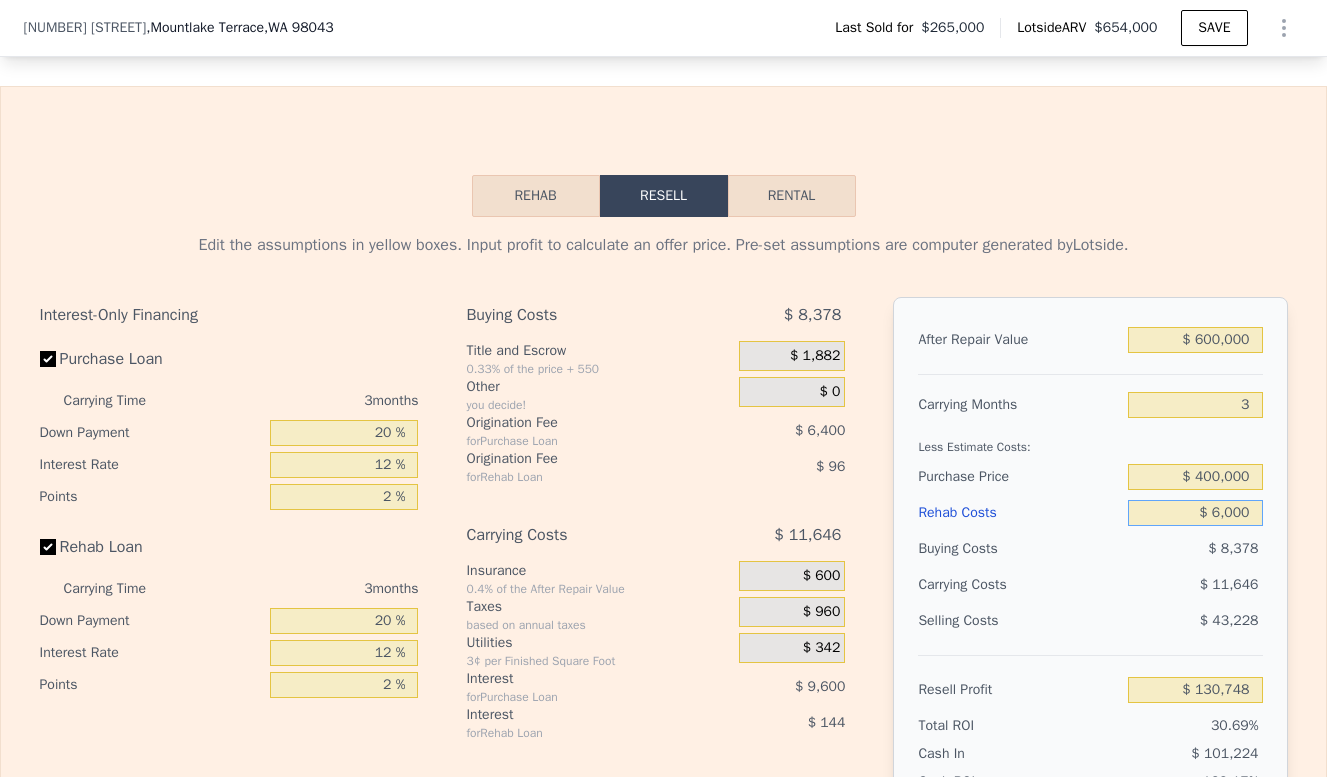 type on "$ 60,000" 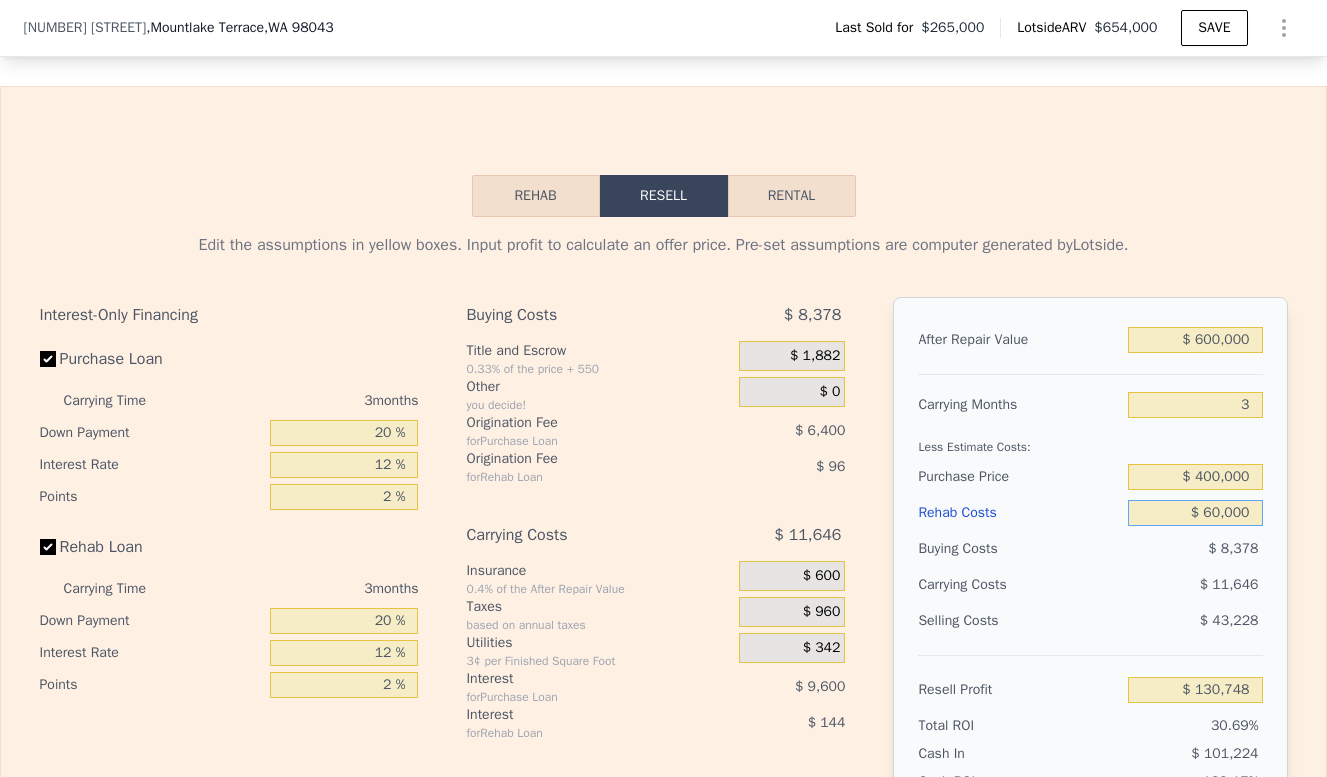 type on "$ 74,588" 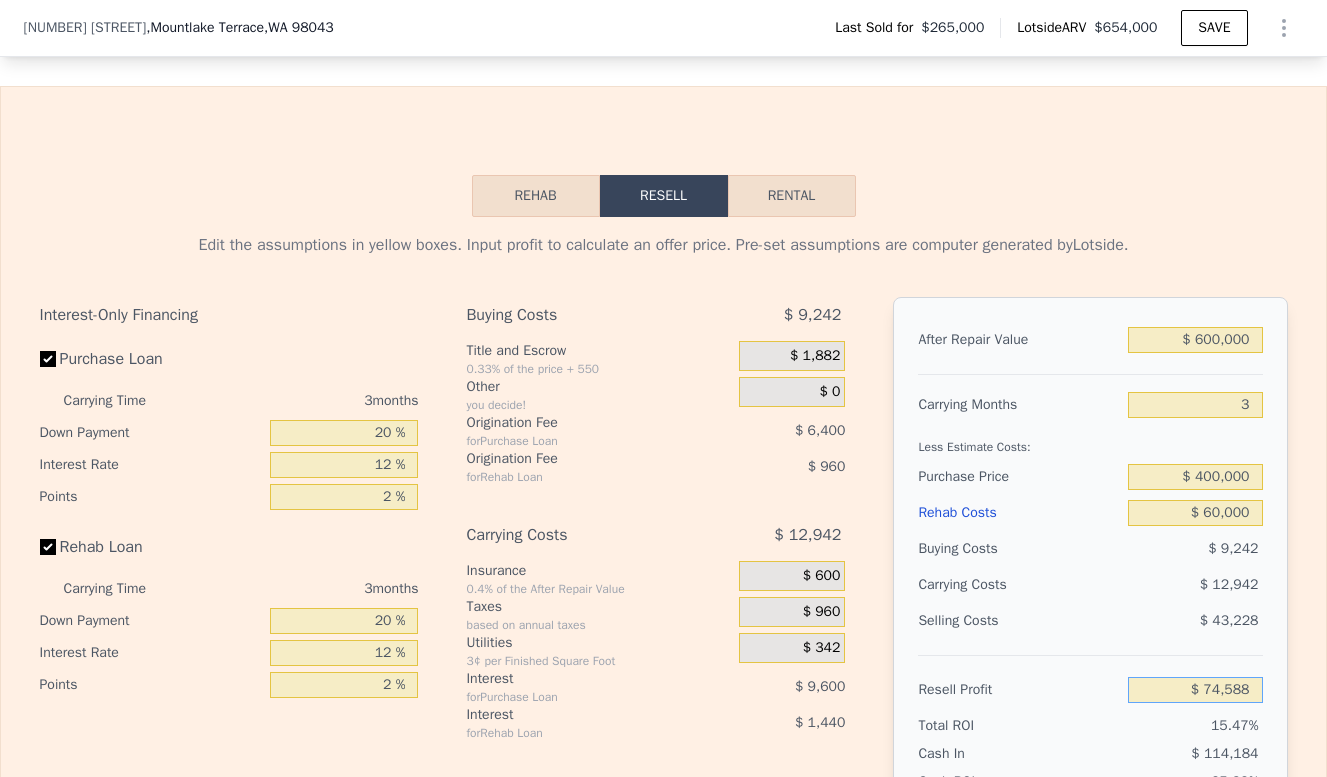click on "$ 74,588" at bounding box center (1195, 690) 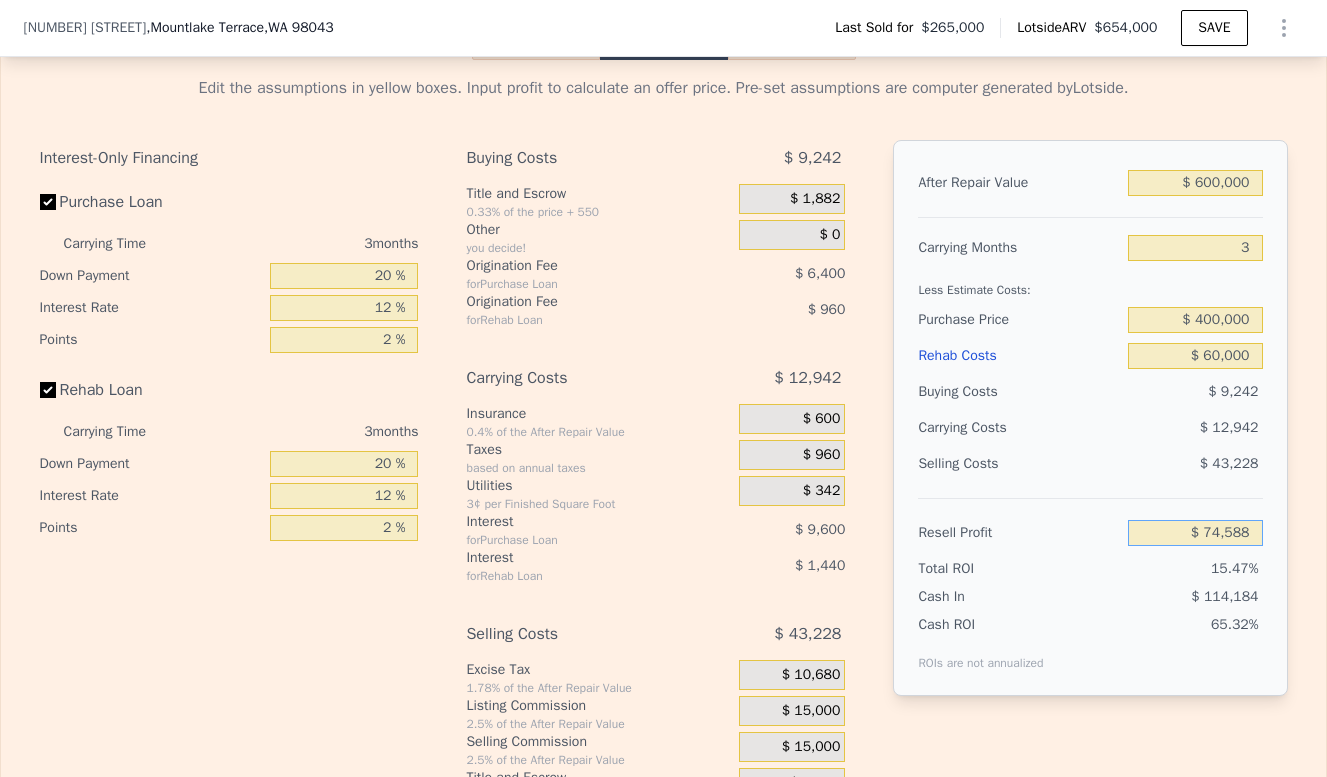 scroll, scrollTop: 2900, scrollLeft: 0, axis: vertical 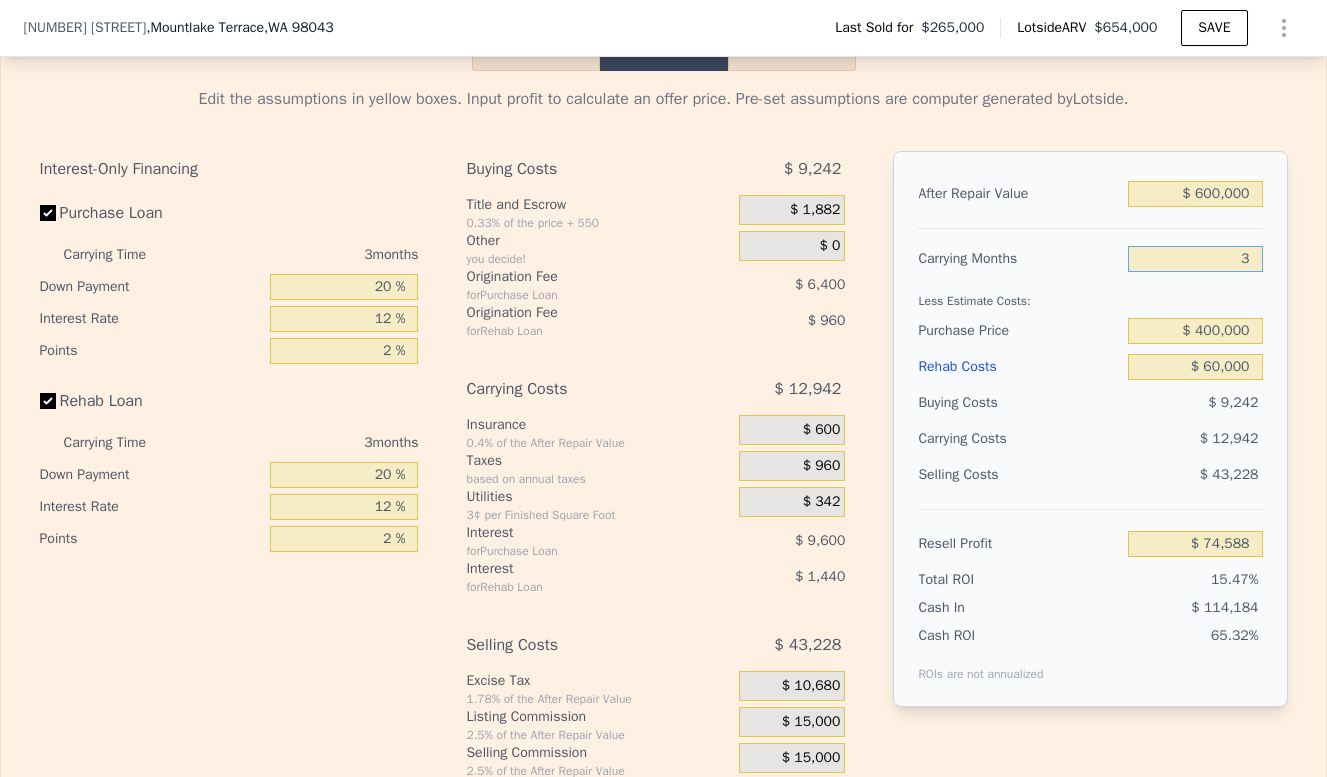 click on "3" at bounding box center (1195, 259) 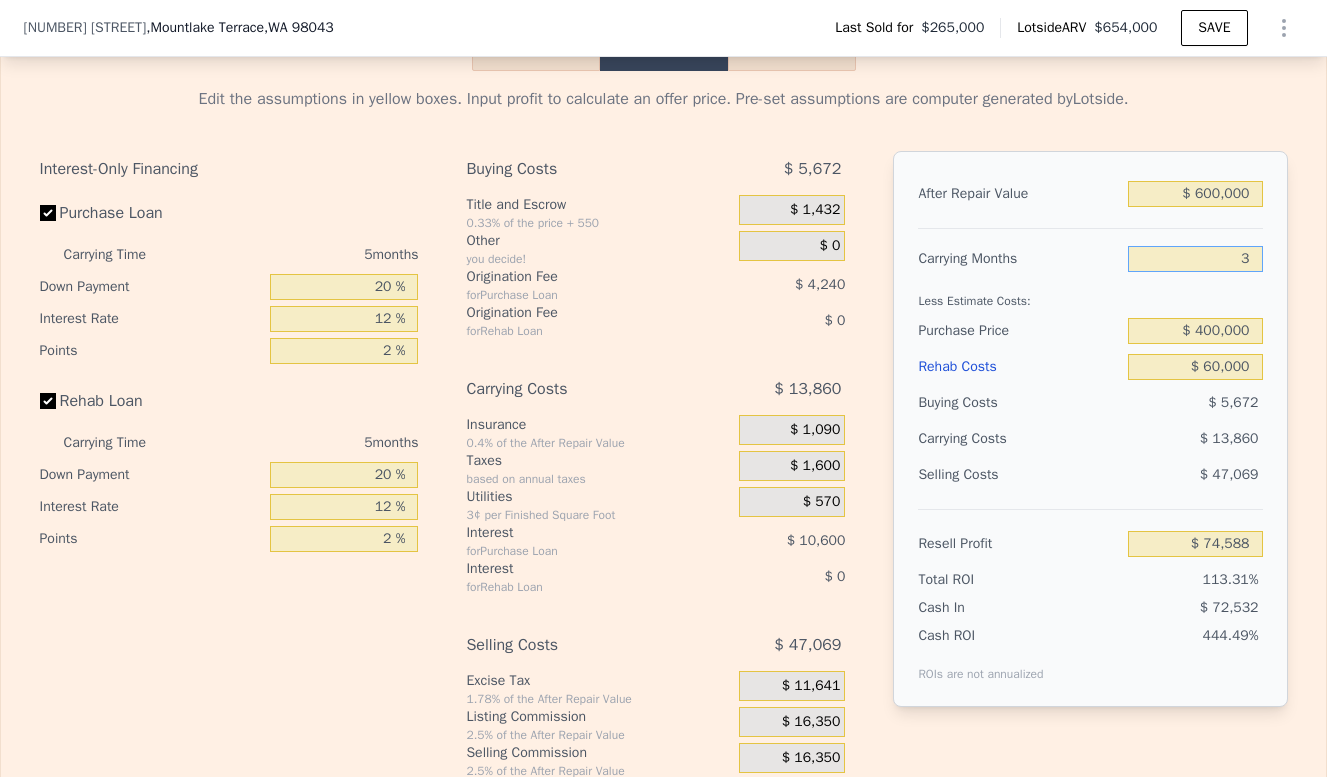 type on "$ 654,000" 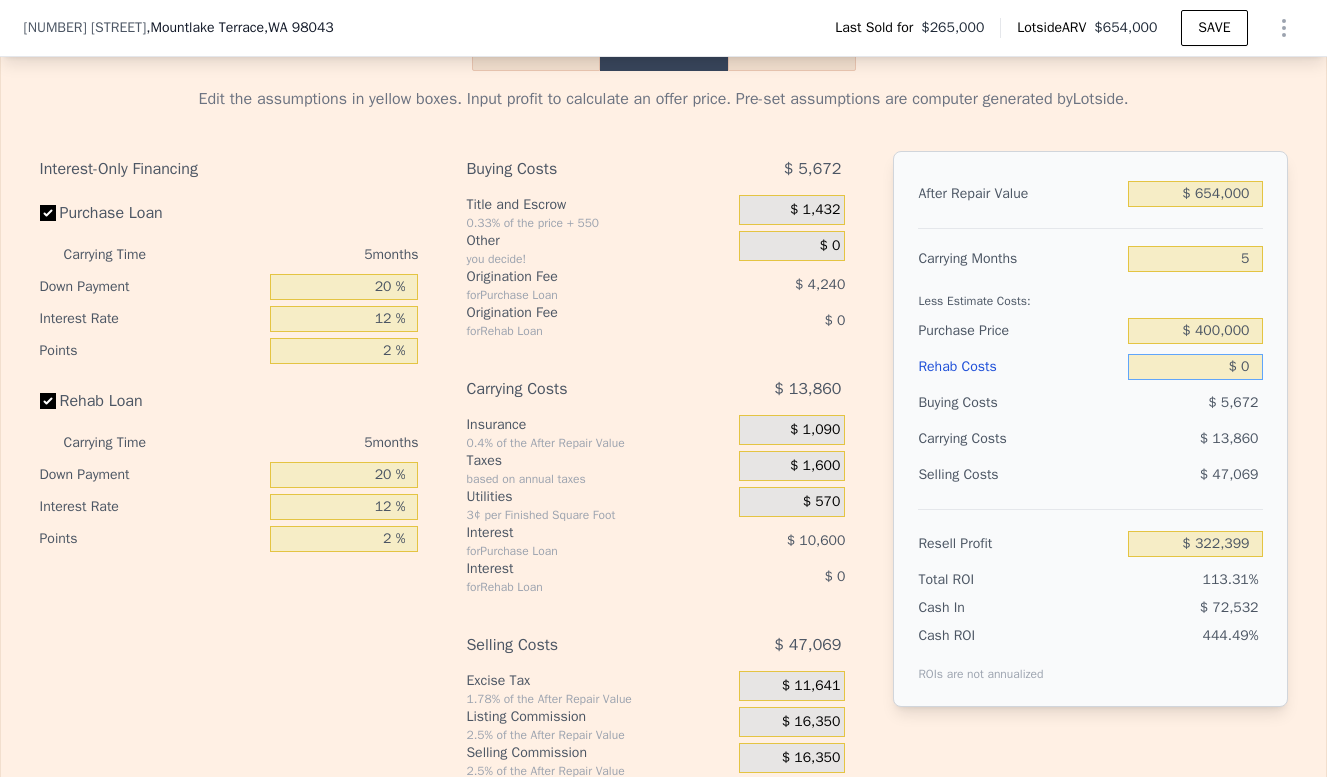 click on "$ 0" at bounding box center [1195, 367] 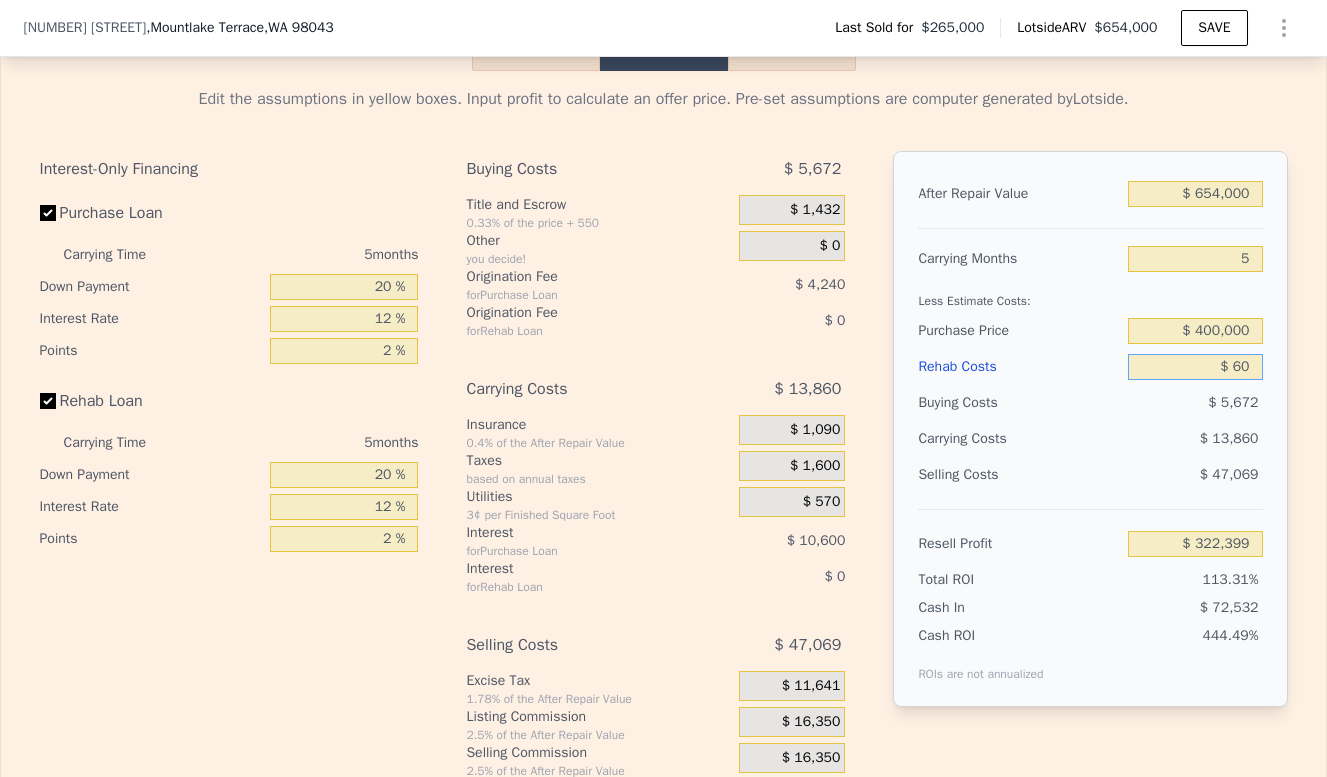 type on "$ 322,338" 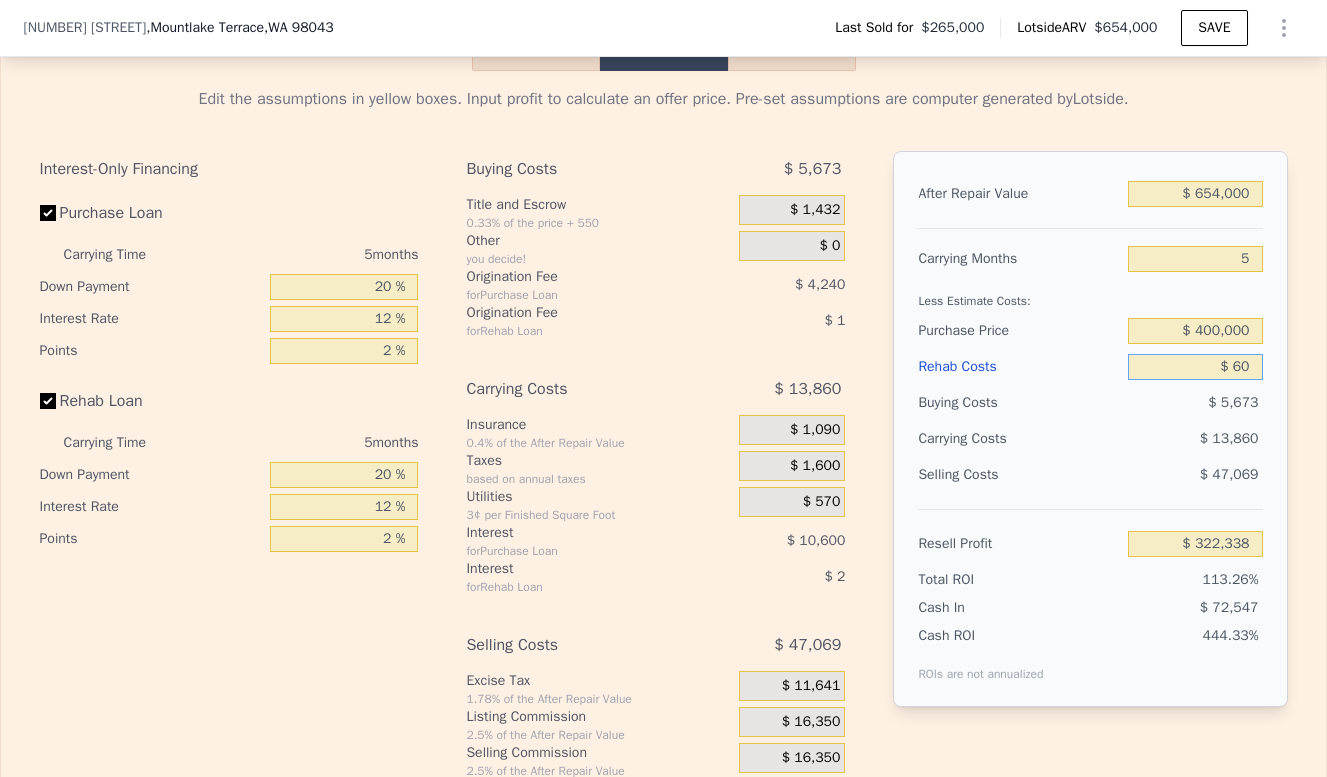 type on "$ 600" 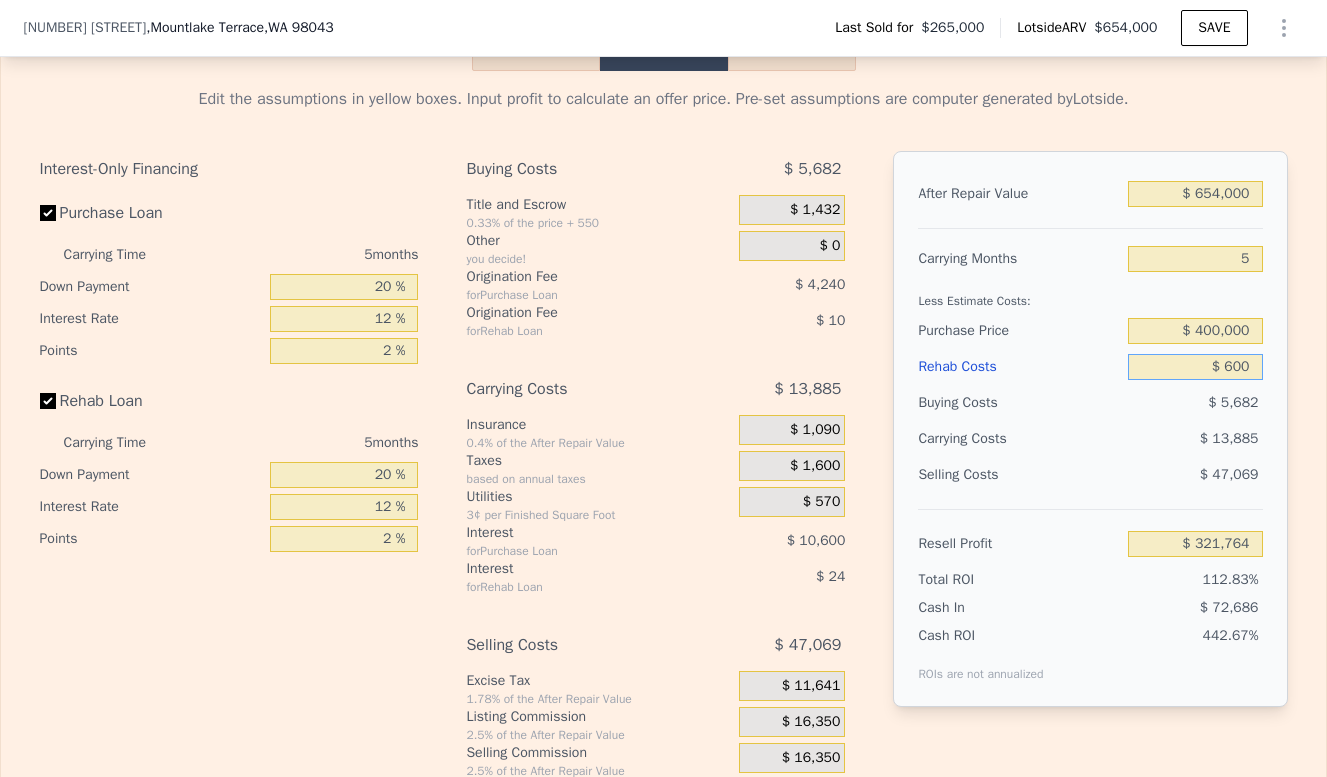 type on "$ 6,000" 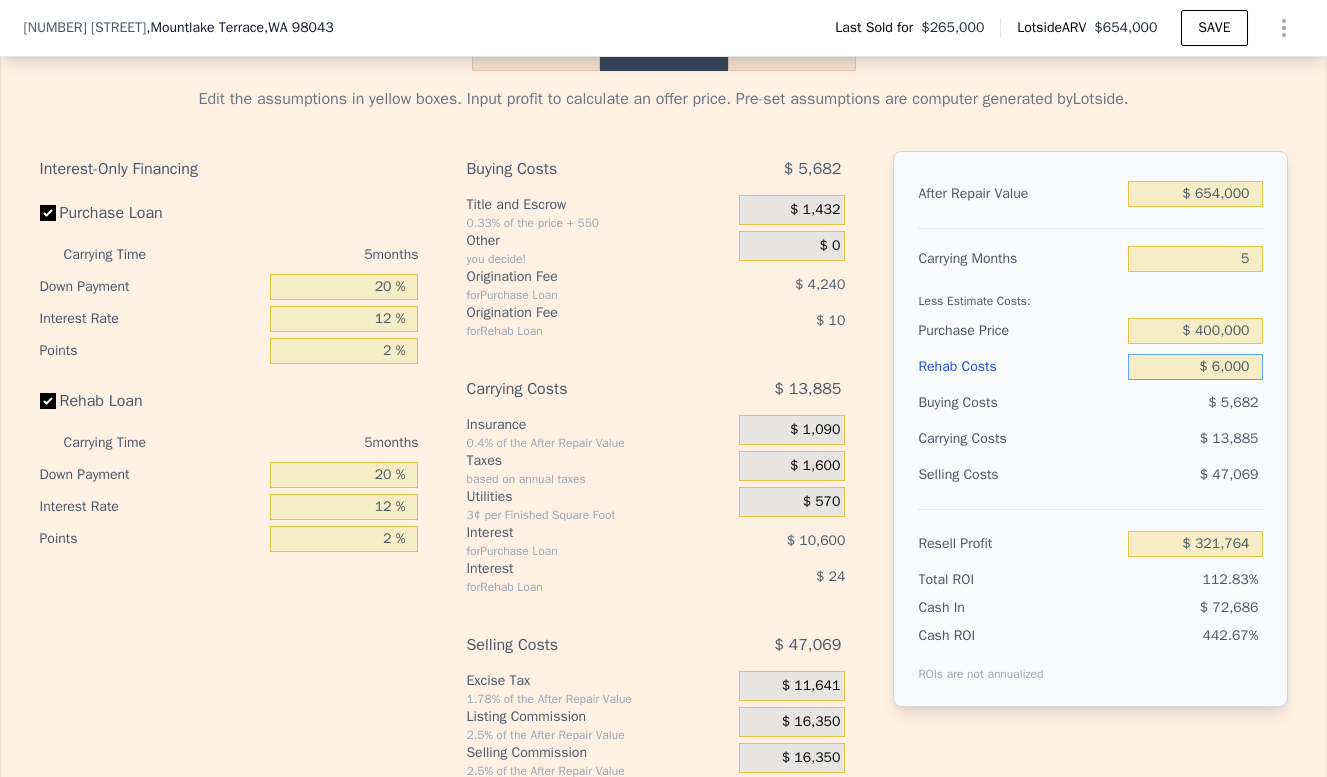 type on "$ 316,063" 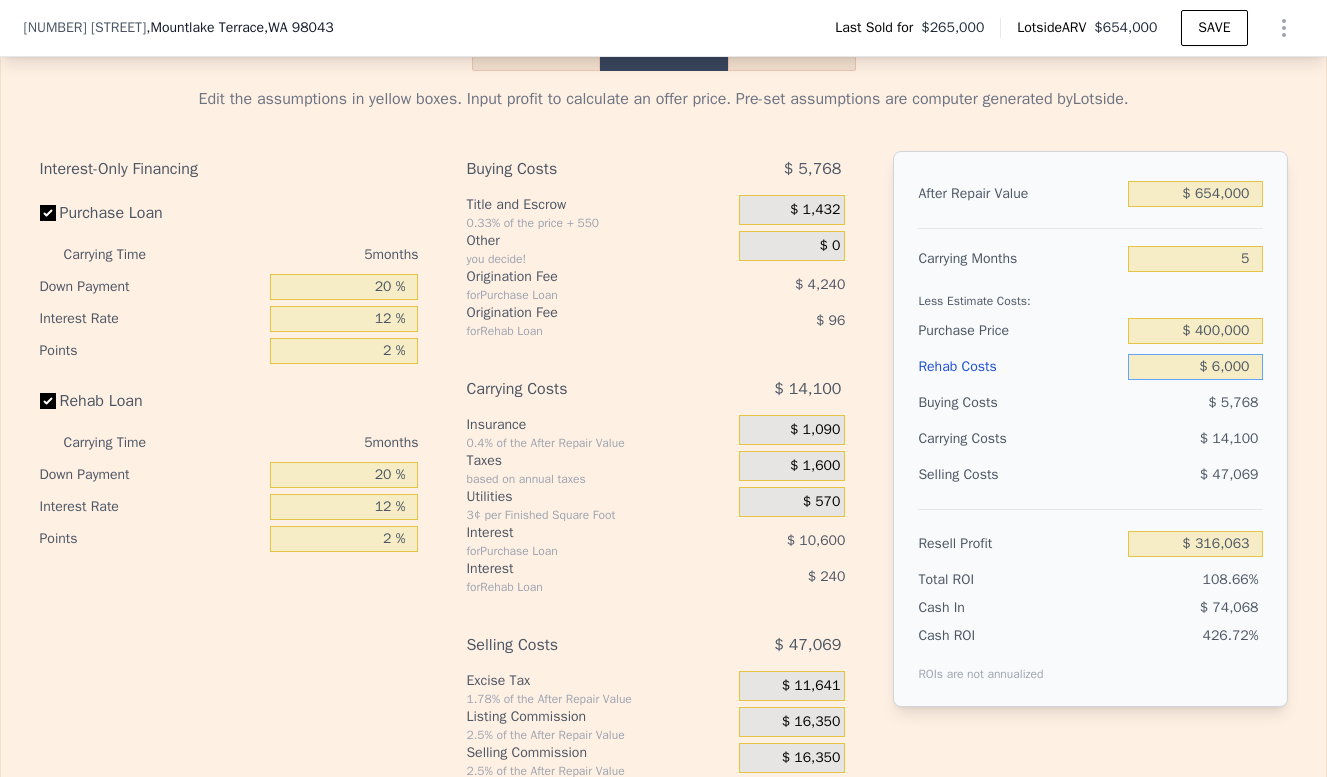 type on "$ 60,000" 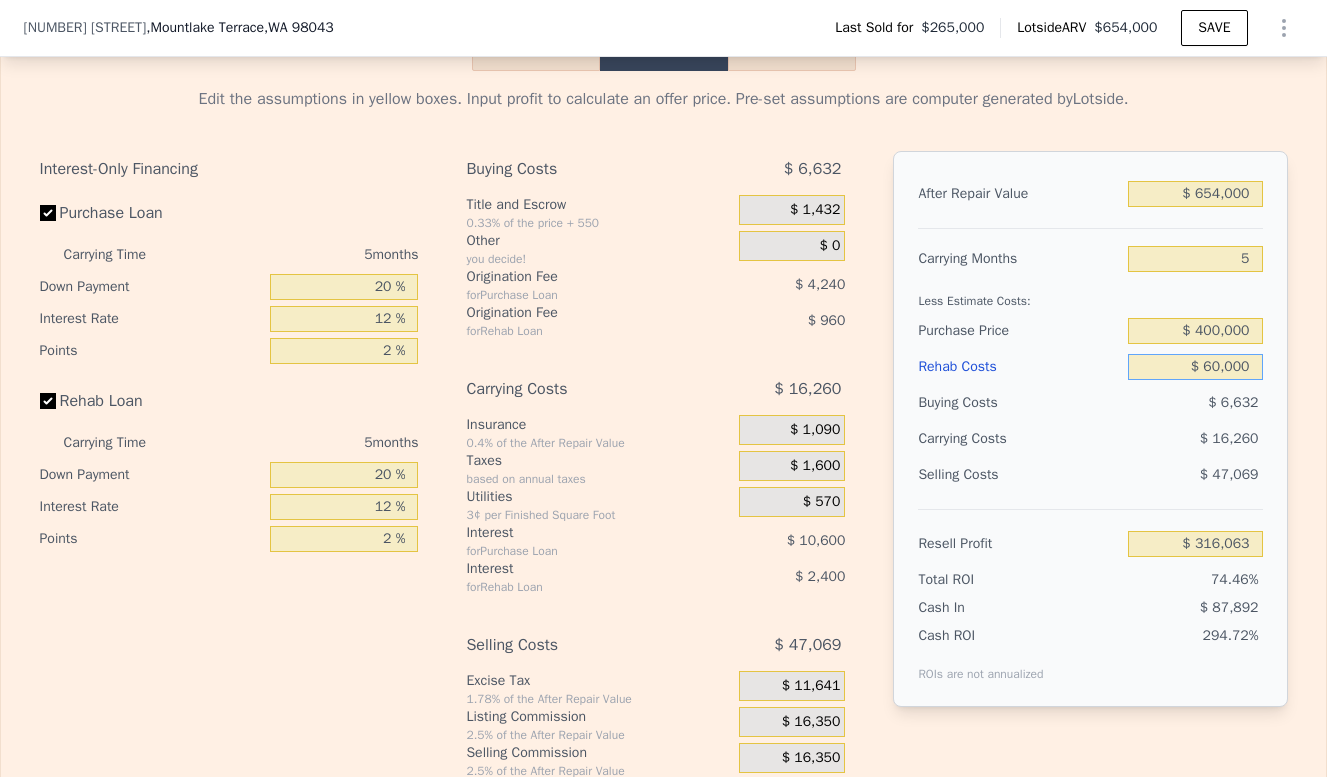 type on "$ 259,039" 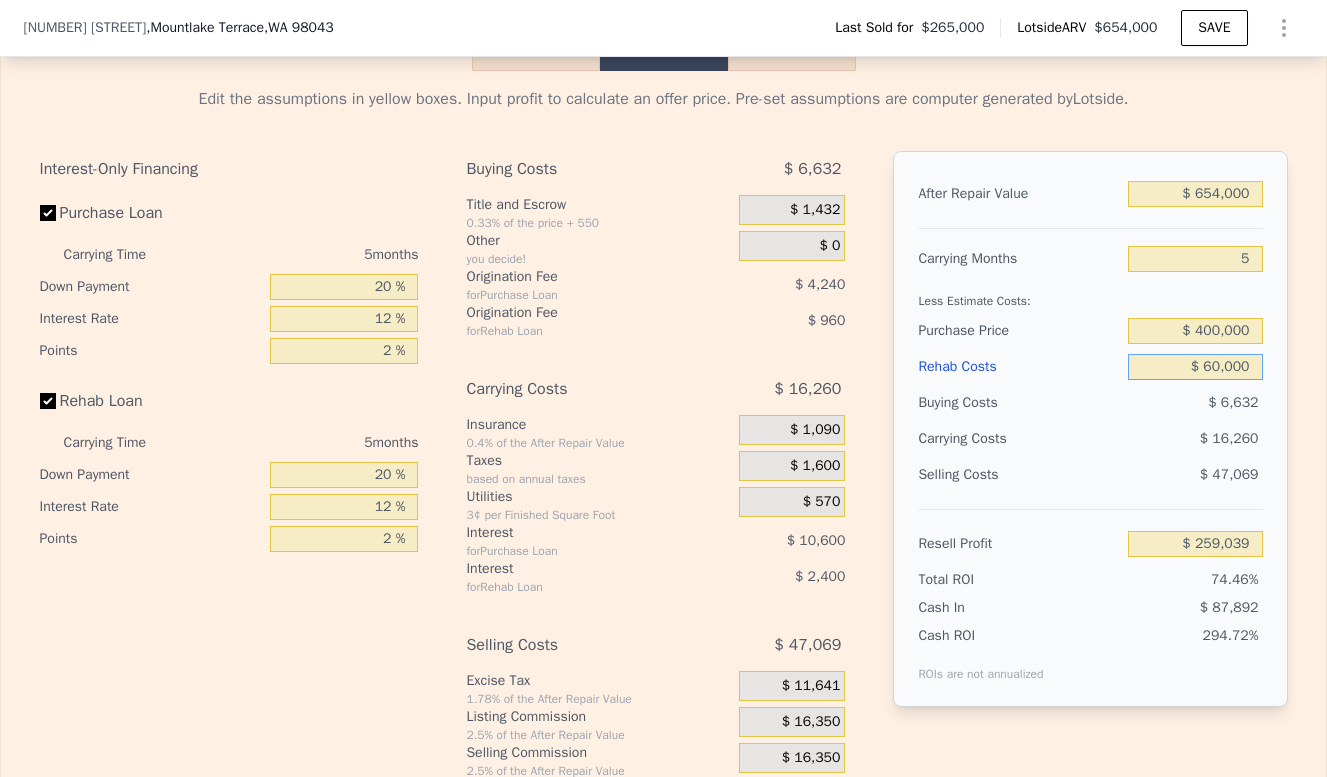 click on "$ 60,000" at bounding box center (1195, 367) 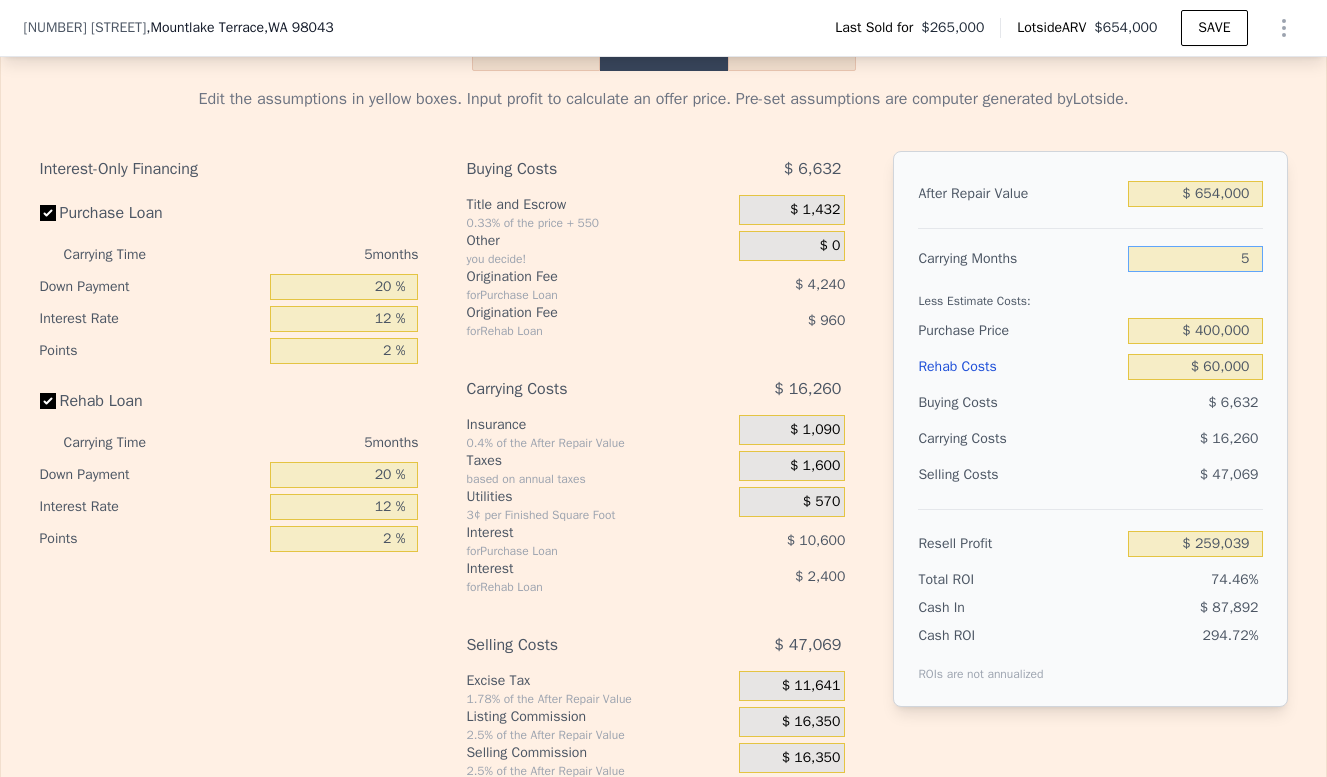 click on "5" at bounding box center (1195, 259) 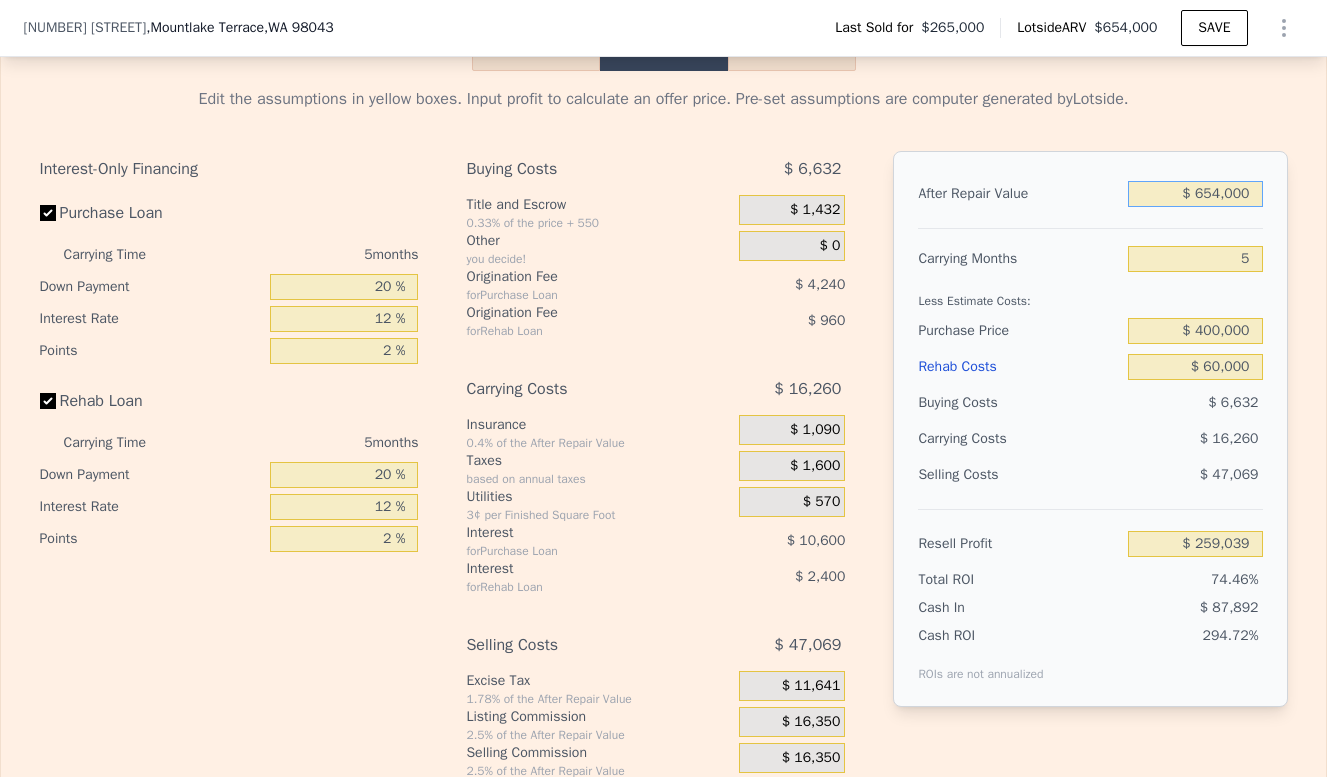 click on "$ 654,000" at bounding box center (1195, 194) 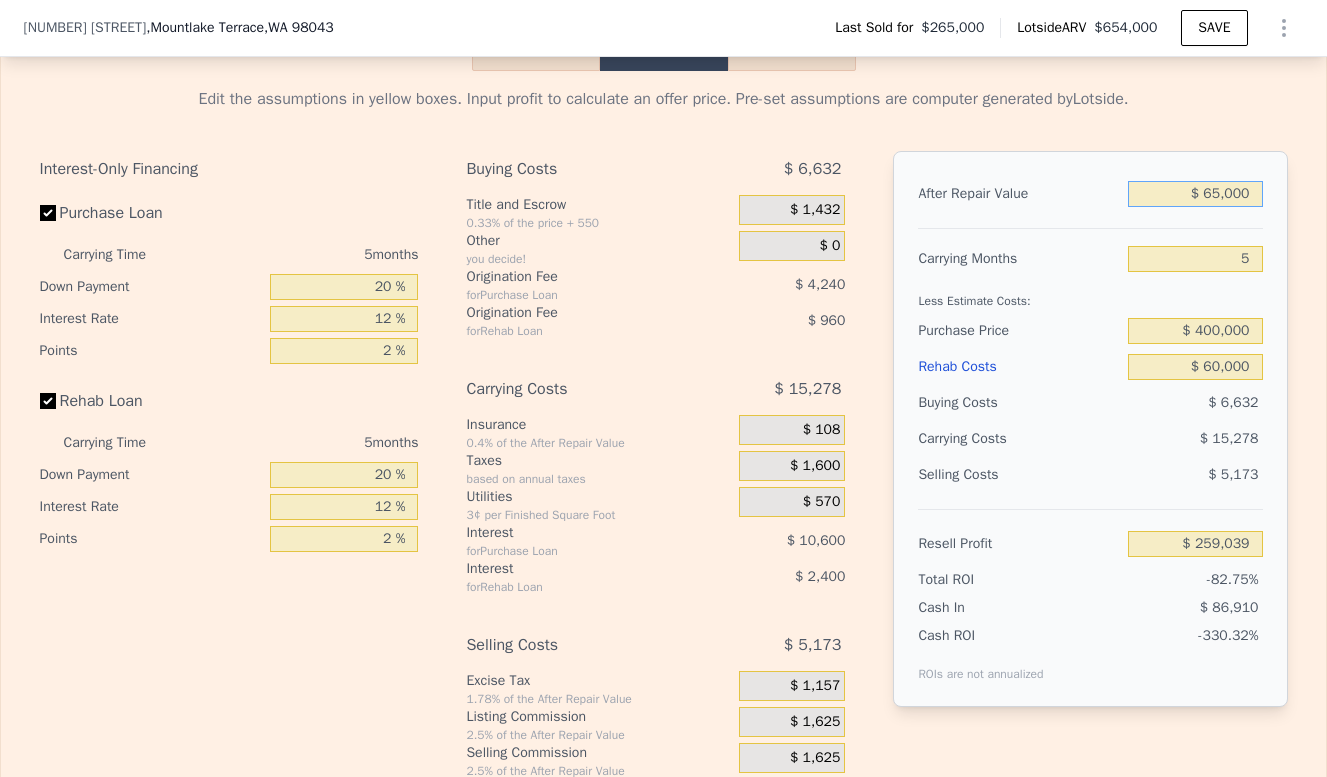 type on "-$ 287,083" 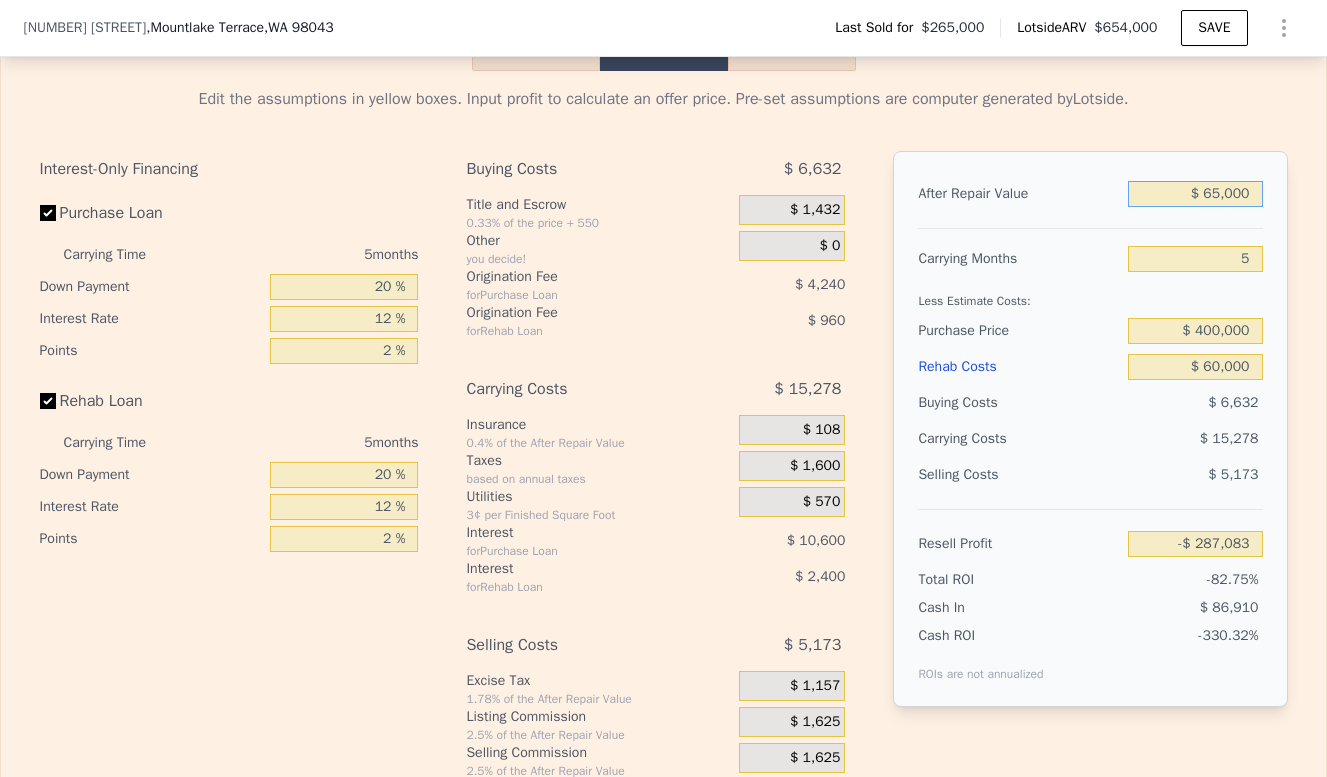 type on "$ 6,000" 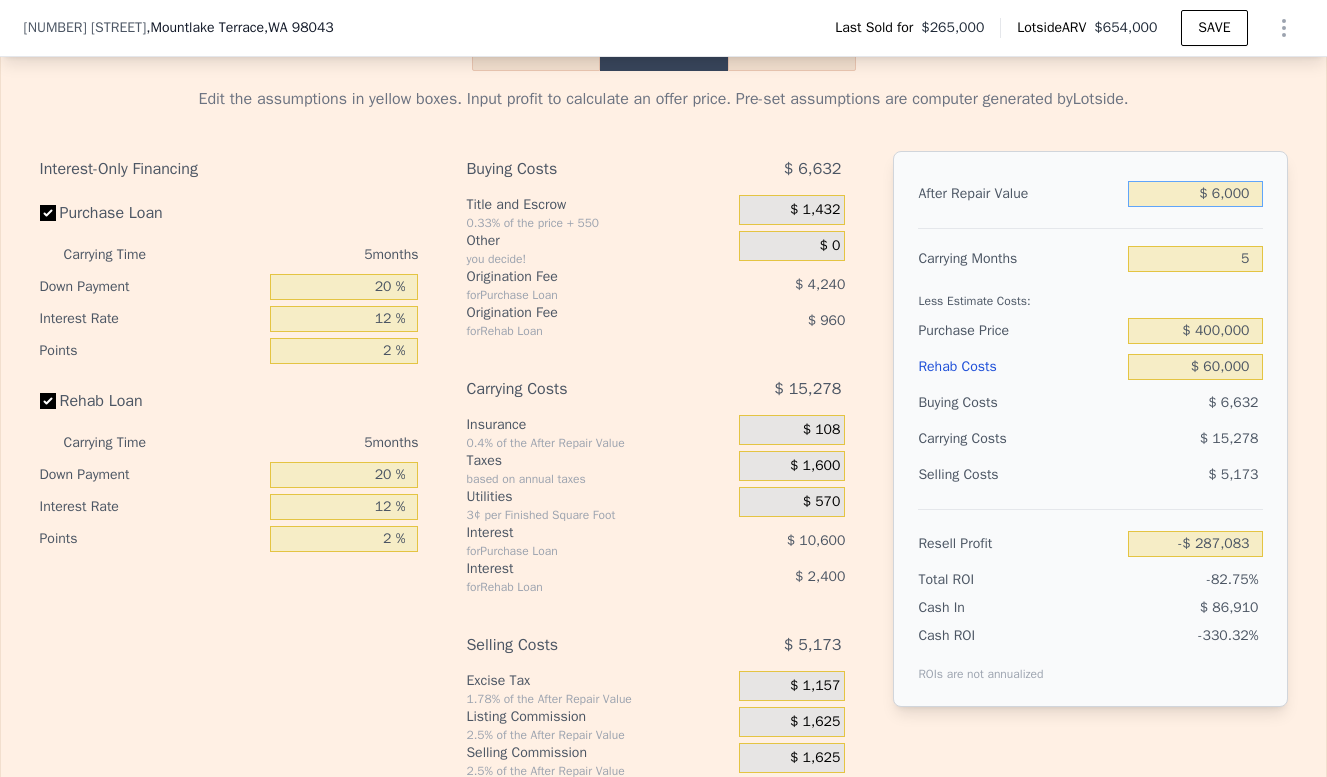 type on "-$ 341,789" 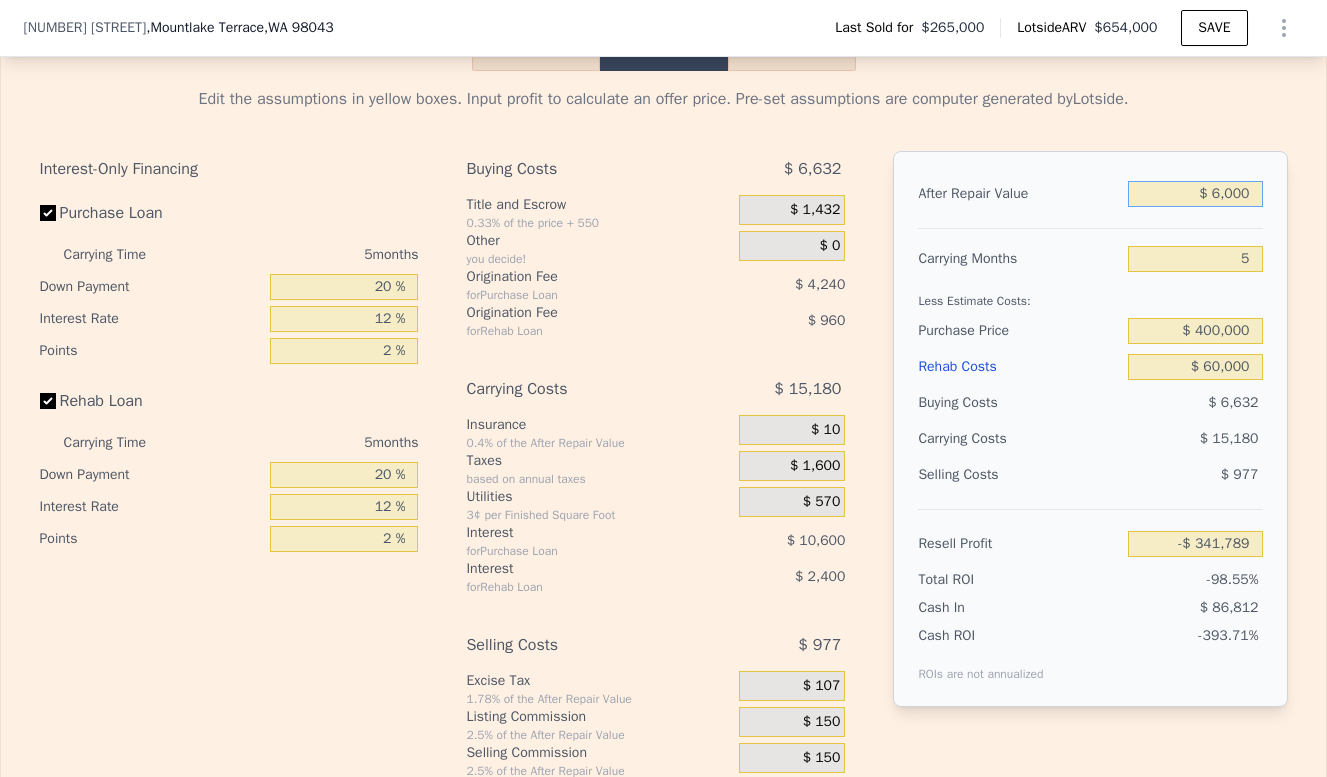 type on "$ 60,000" 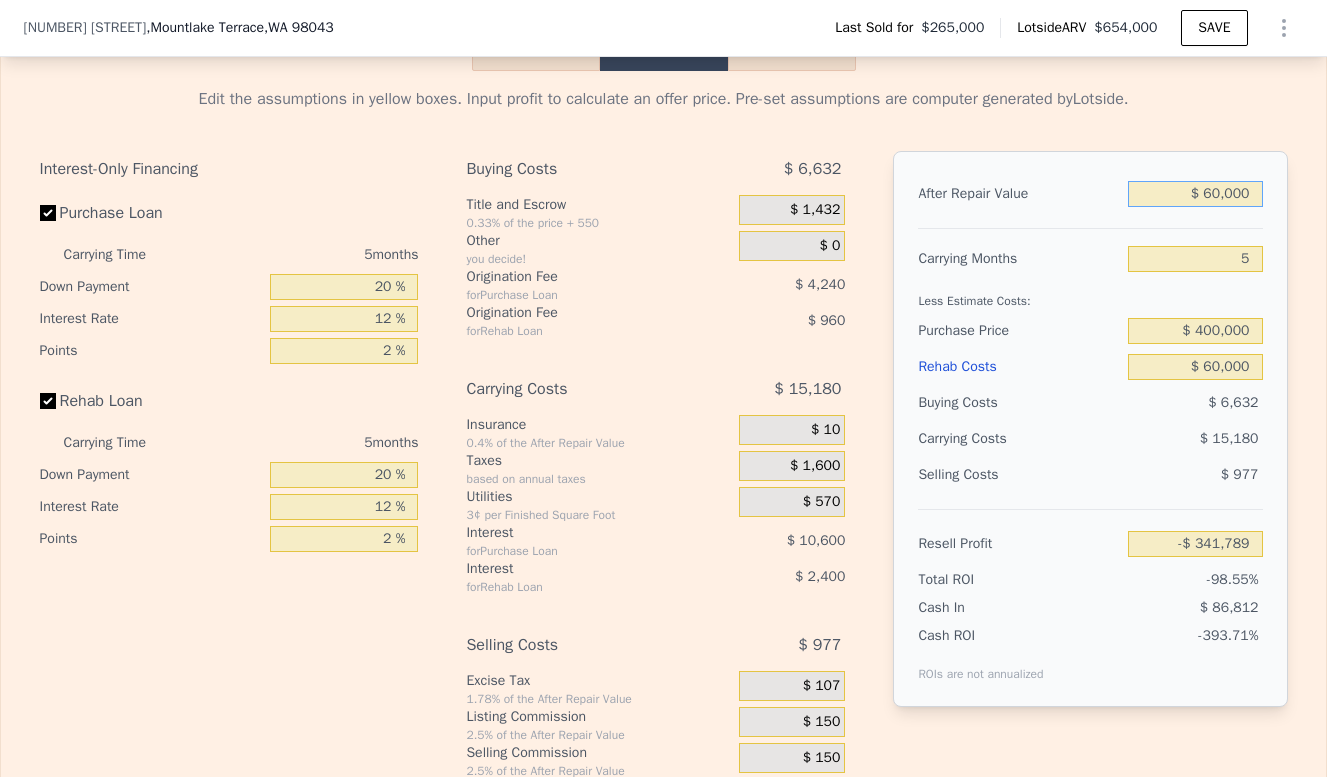 type on "-$ 291,720" 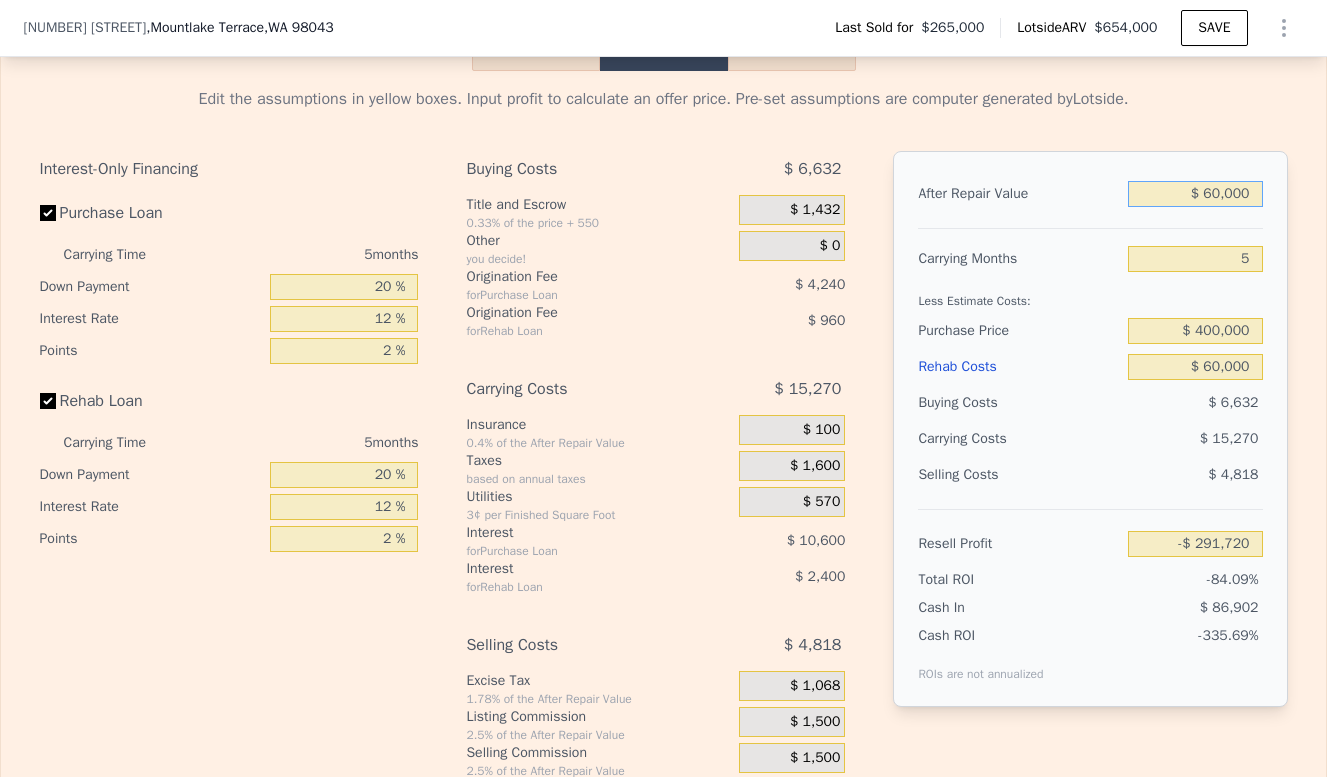 type on "$ 600,000" 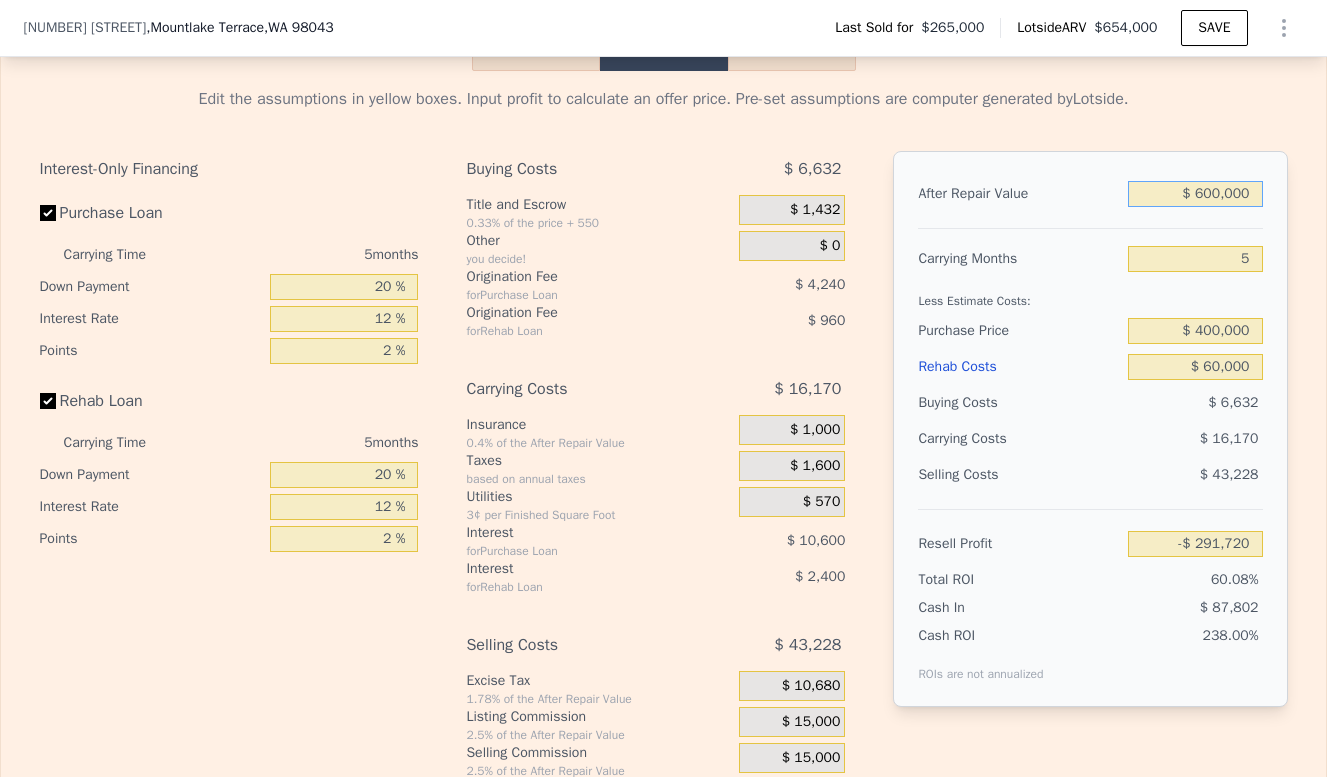 type on "$ 208,970" 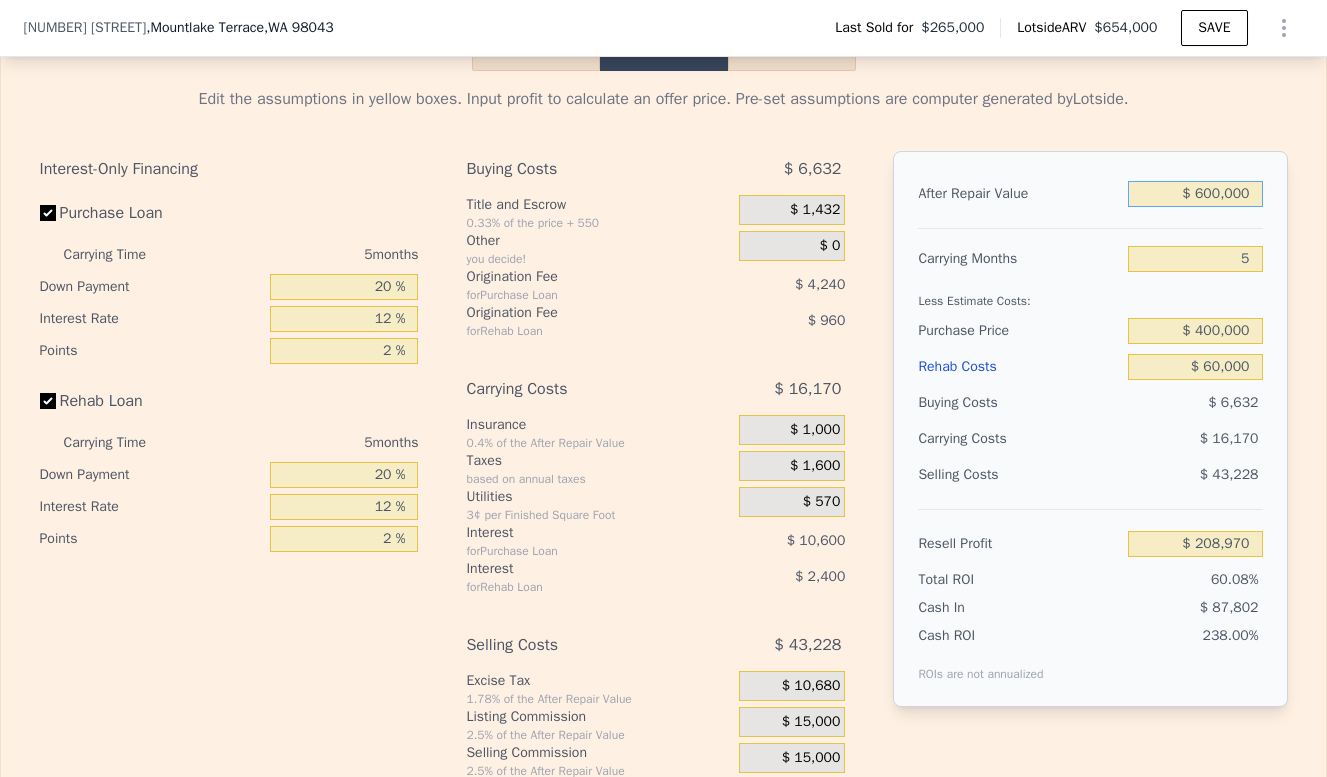 type on "$ 600,000" 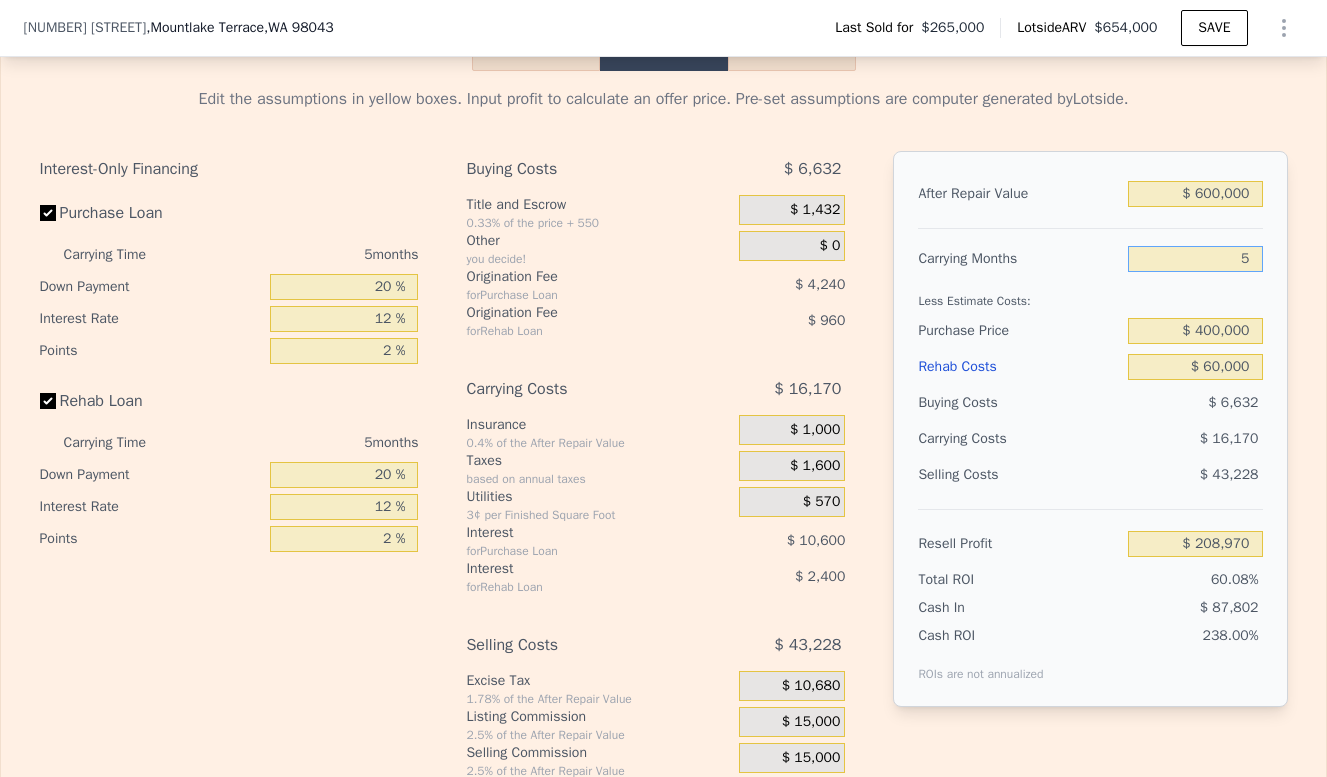 click on "5" at bounding box center (1195, 259) 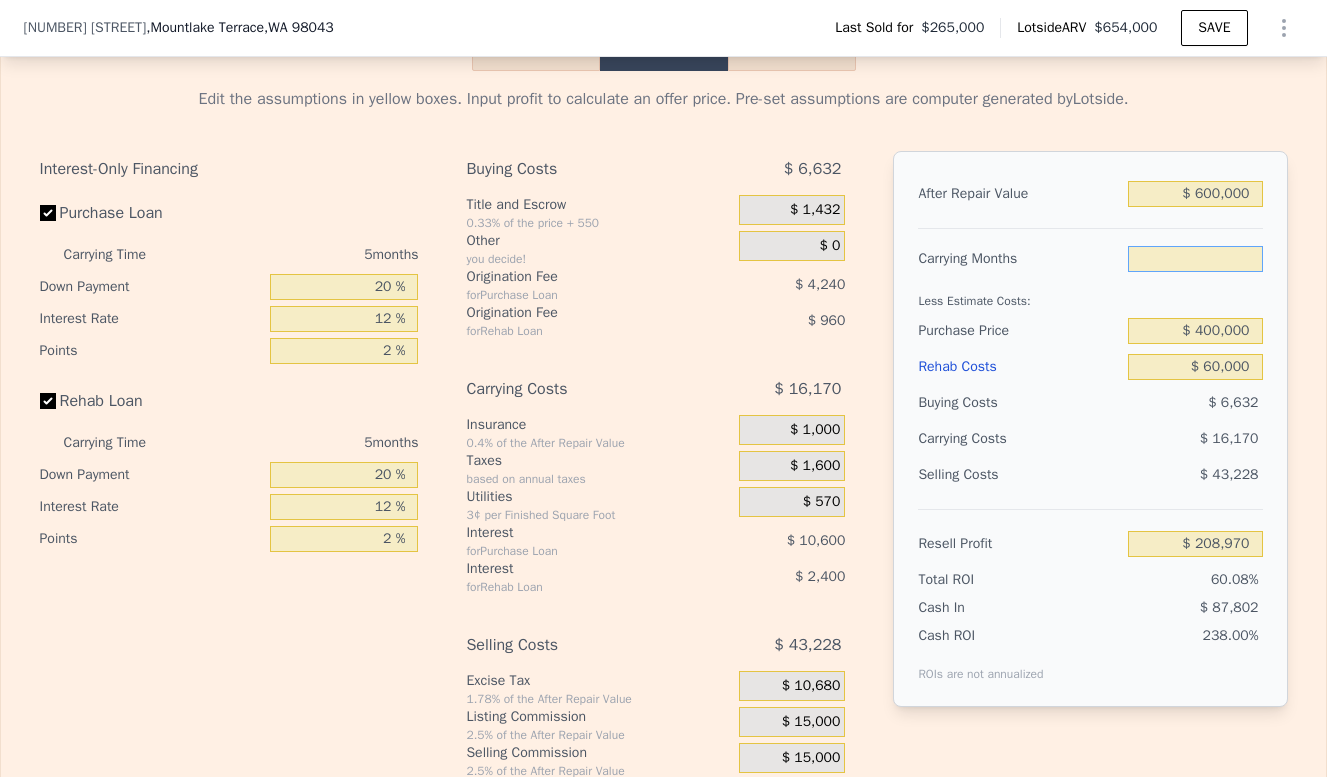 type on "3" 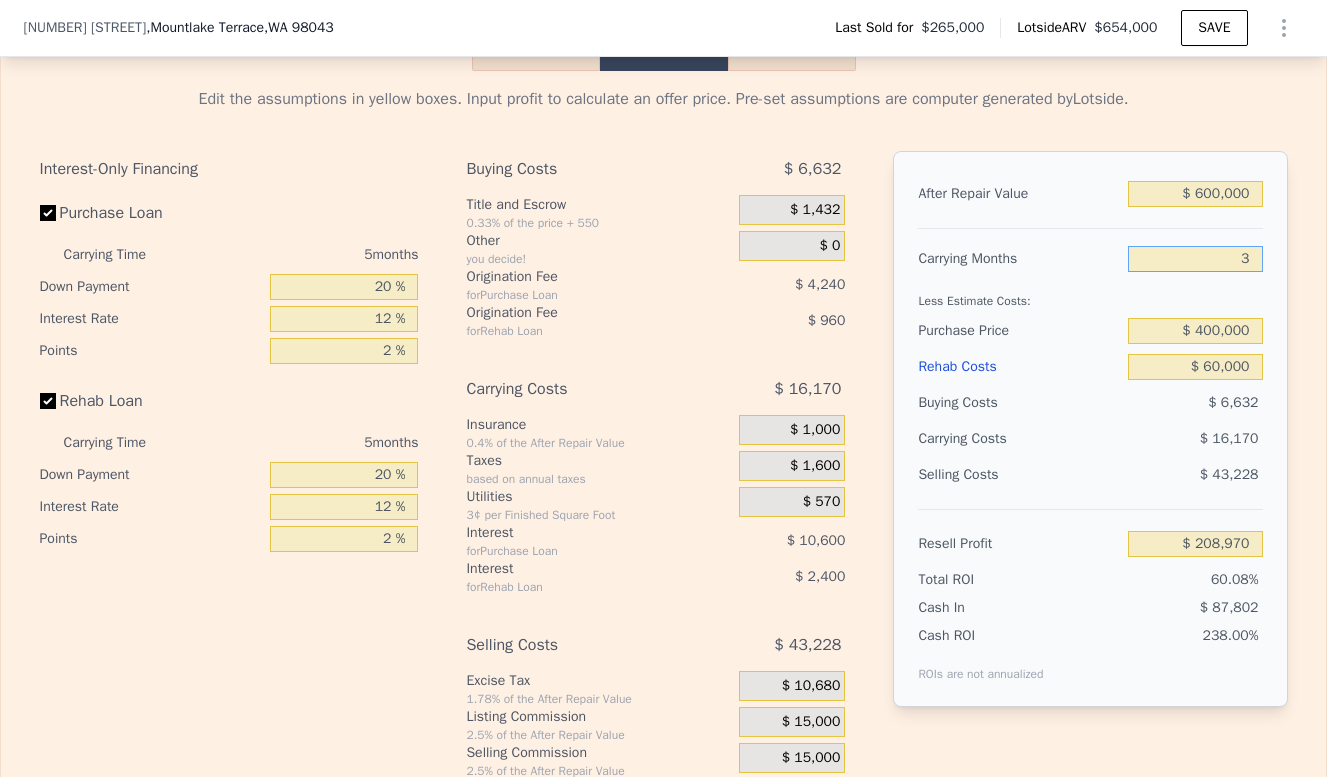 type on "$ 215,438" 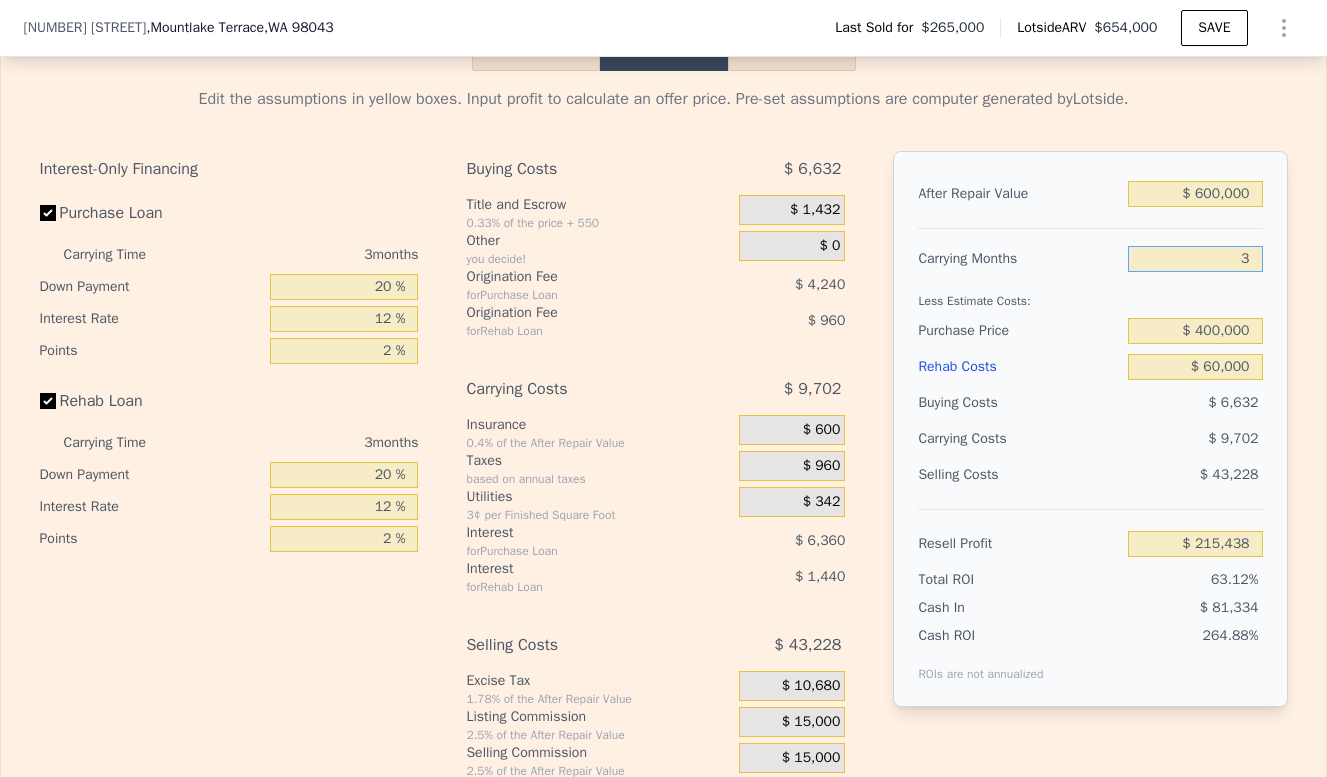 type on "3" 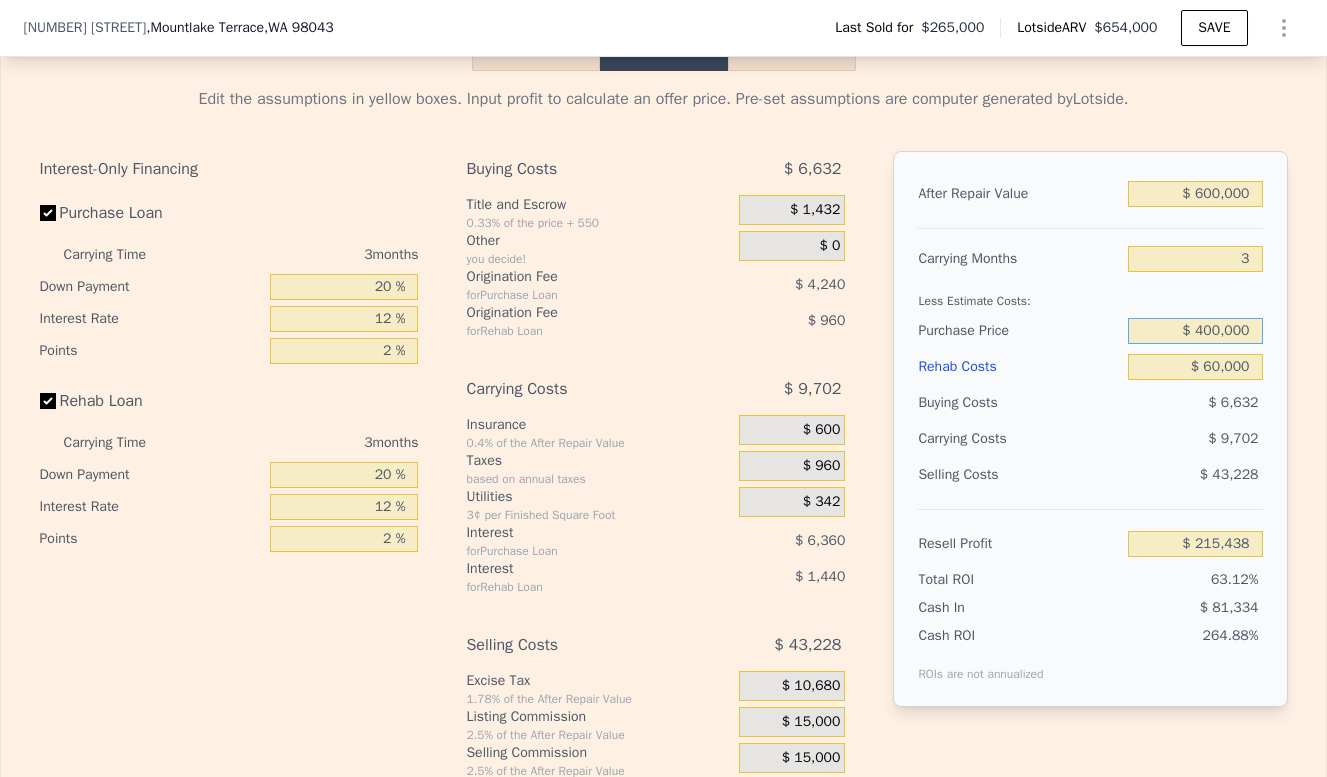 click on "$ 400,000" at bounding box center (1195, 331) 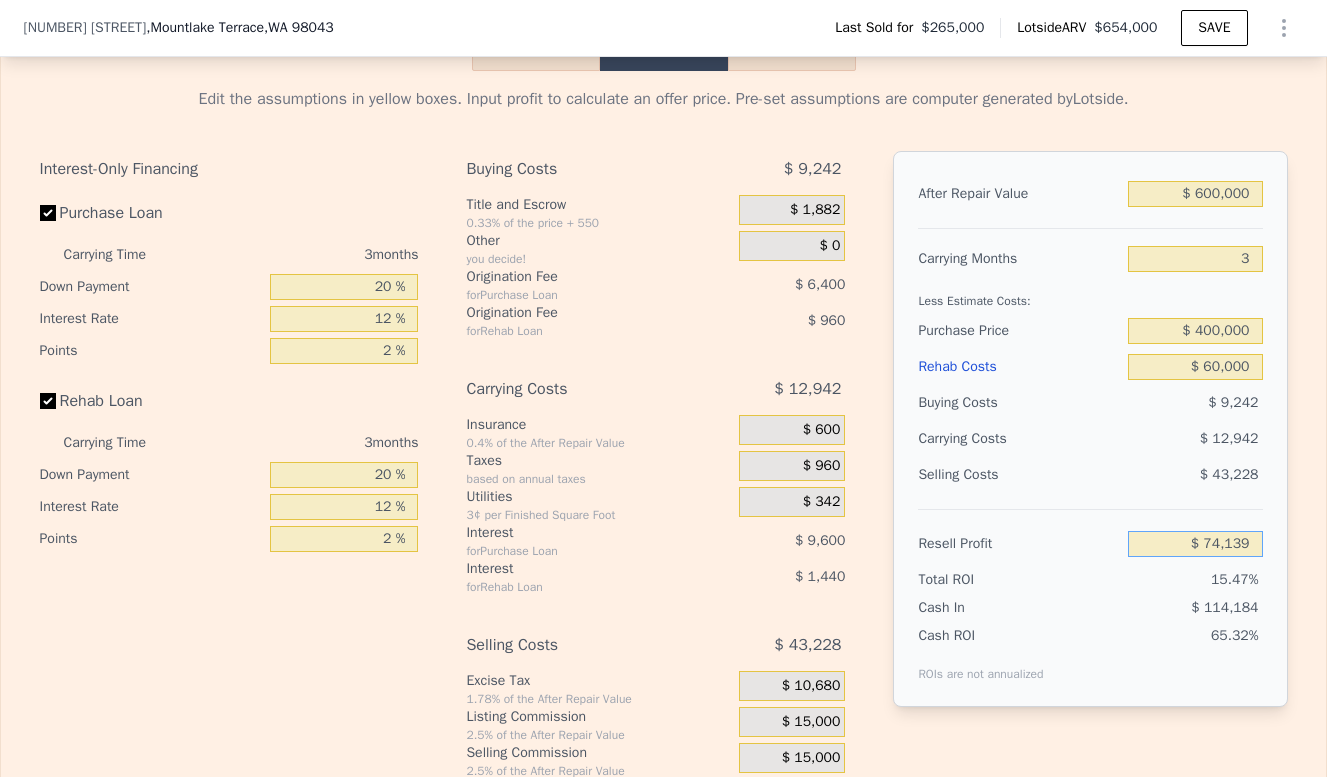 click on "$ 74,139" at bounding box center [1195, 544] 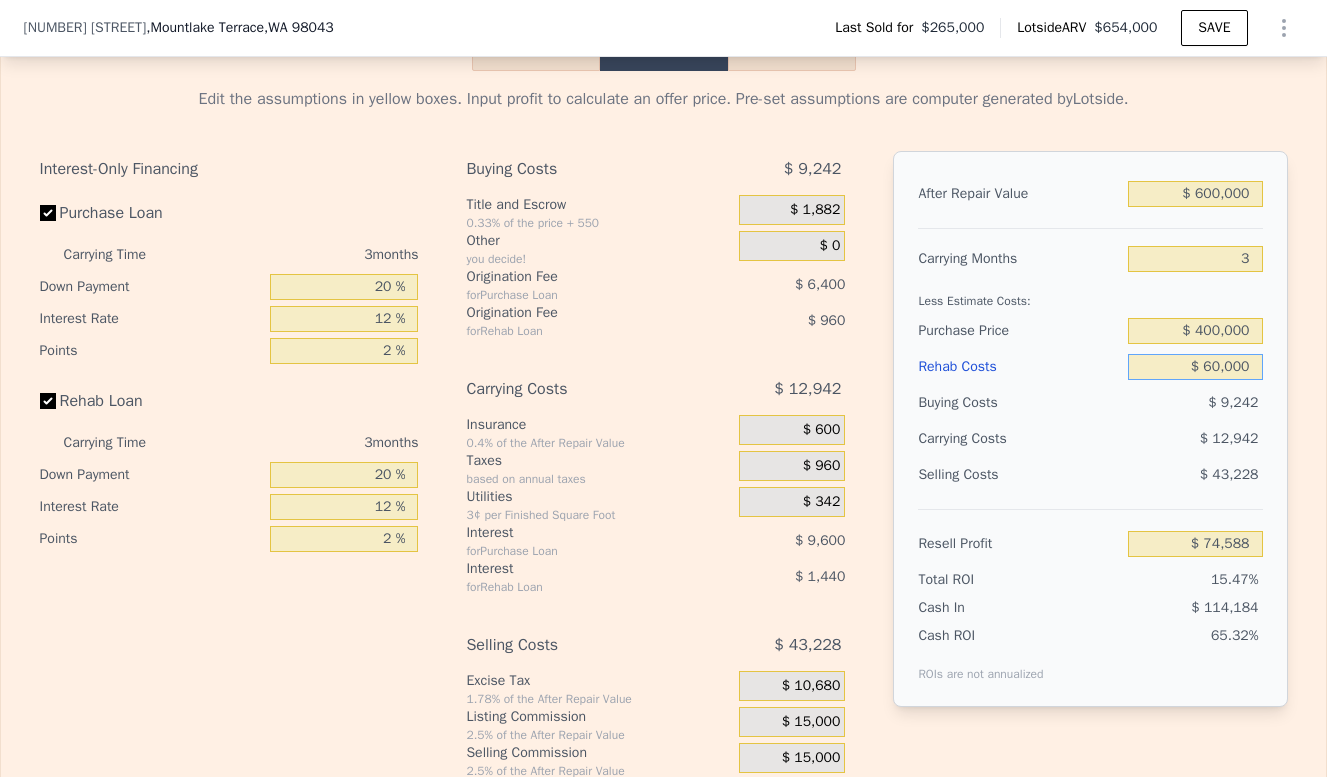 click on "$ 60,000" at bounding box center [1195, 367] 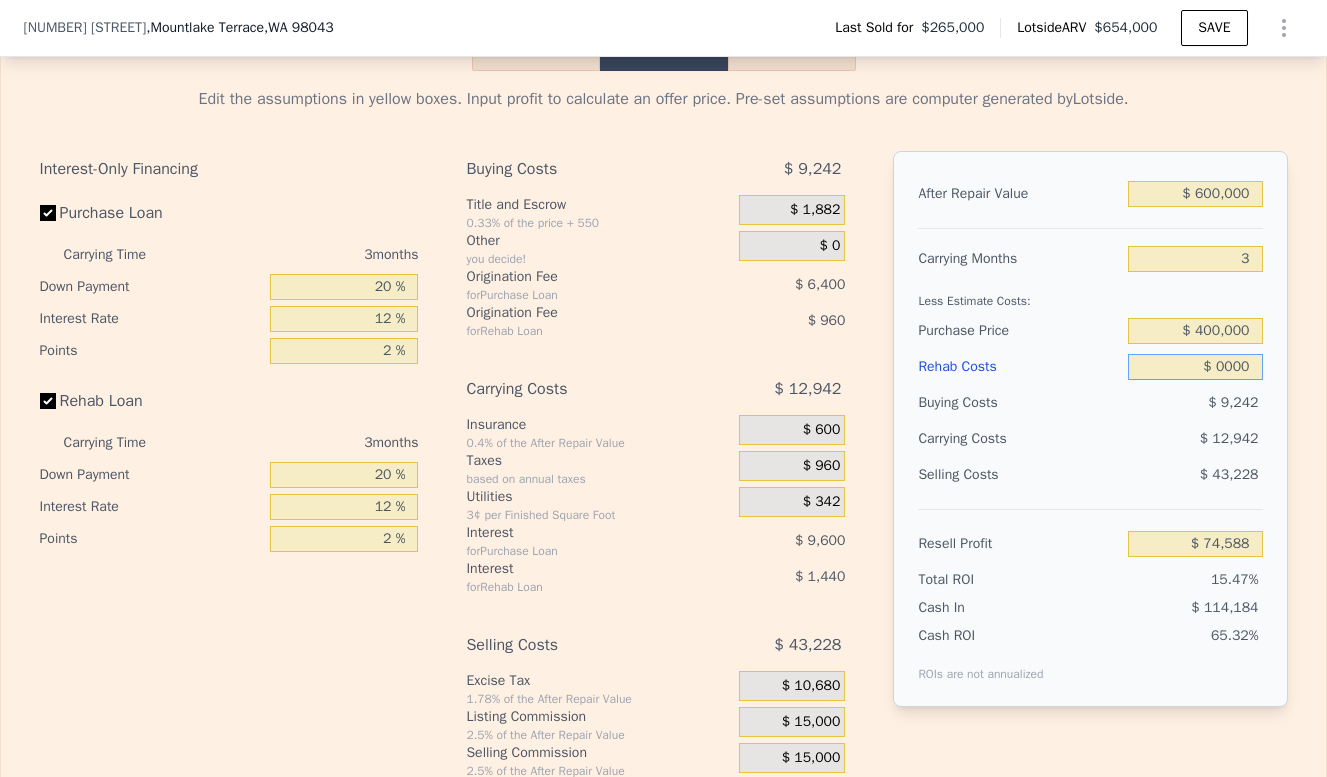 type on "$ 136,988" 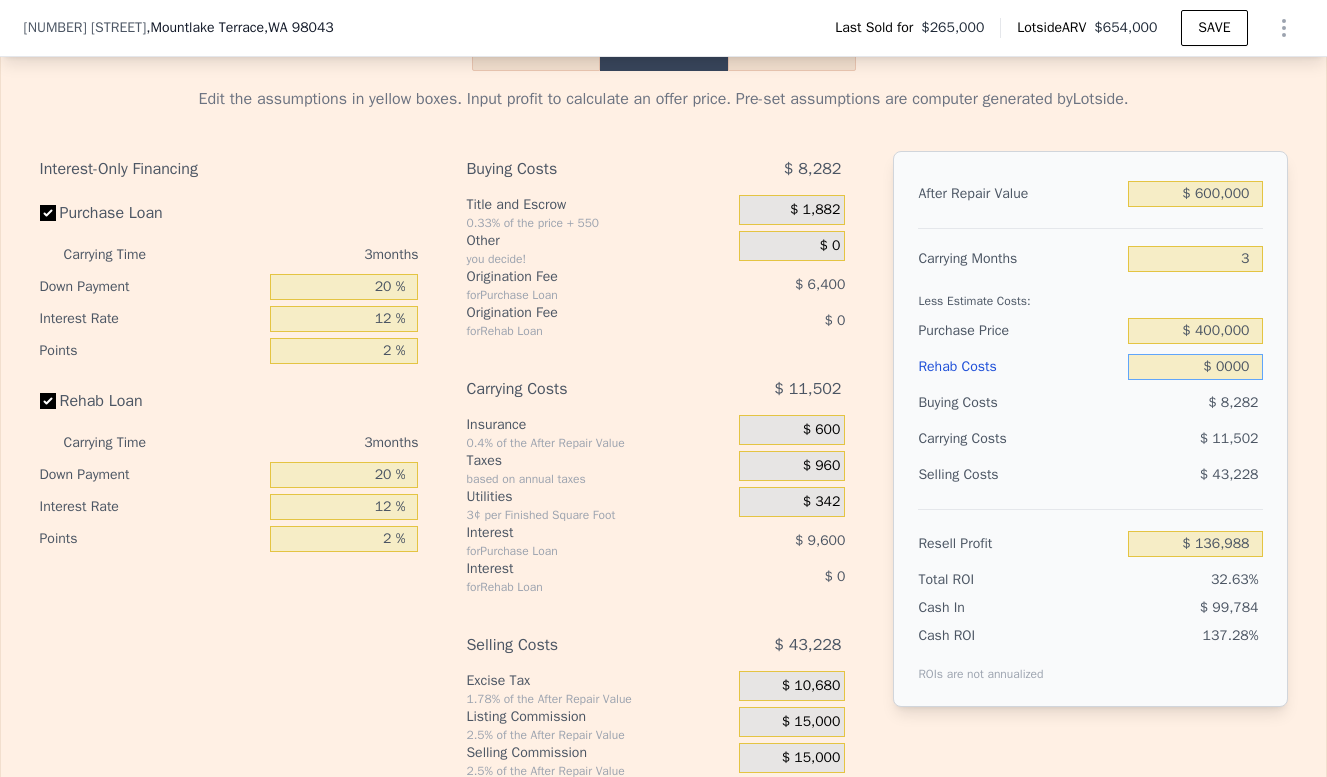 type on "$ 70,000" 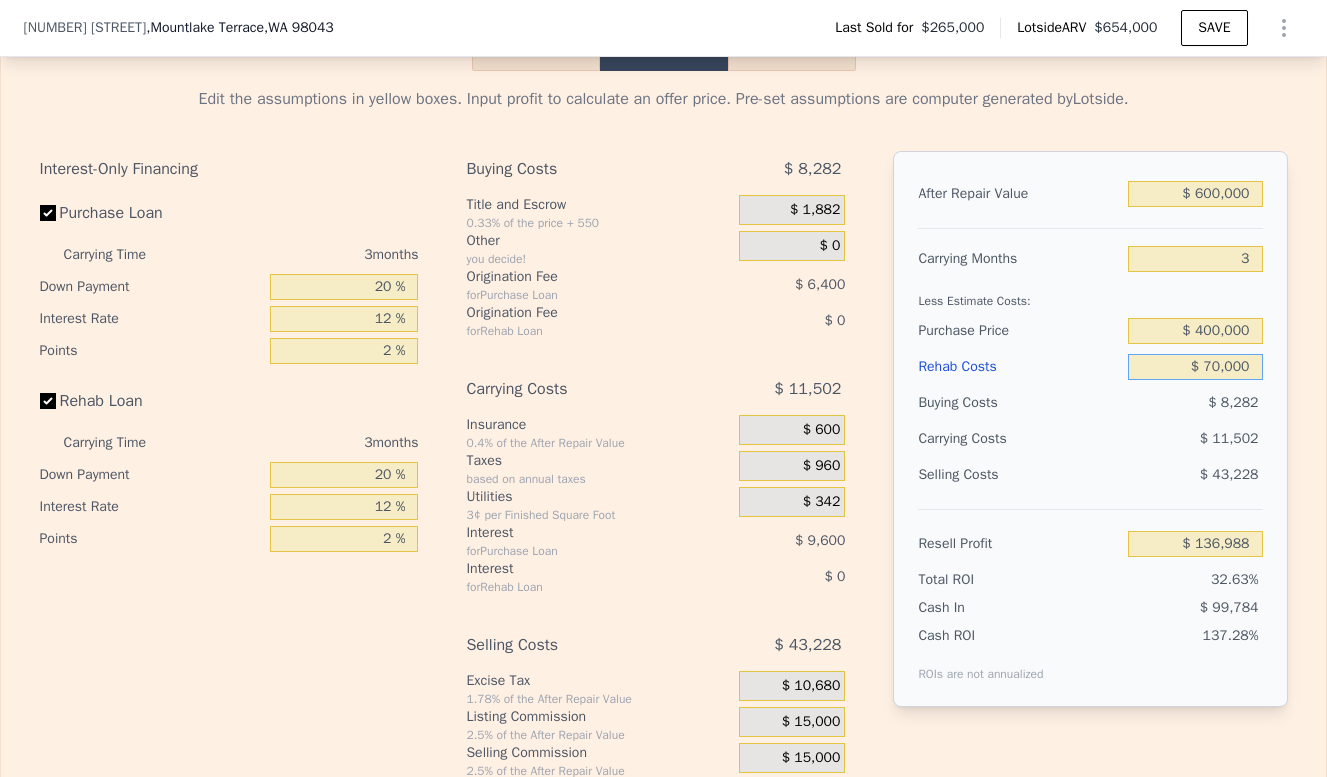 type on "$ 64,188" 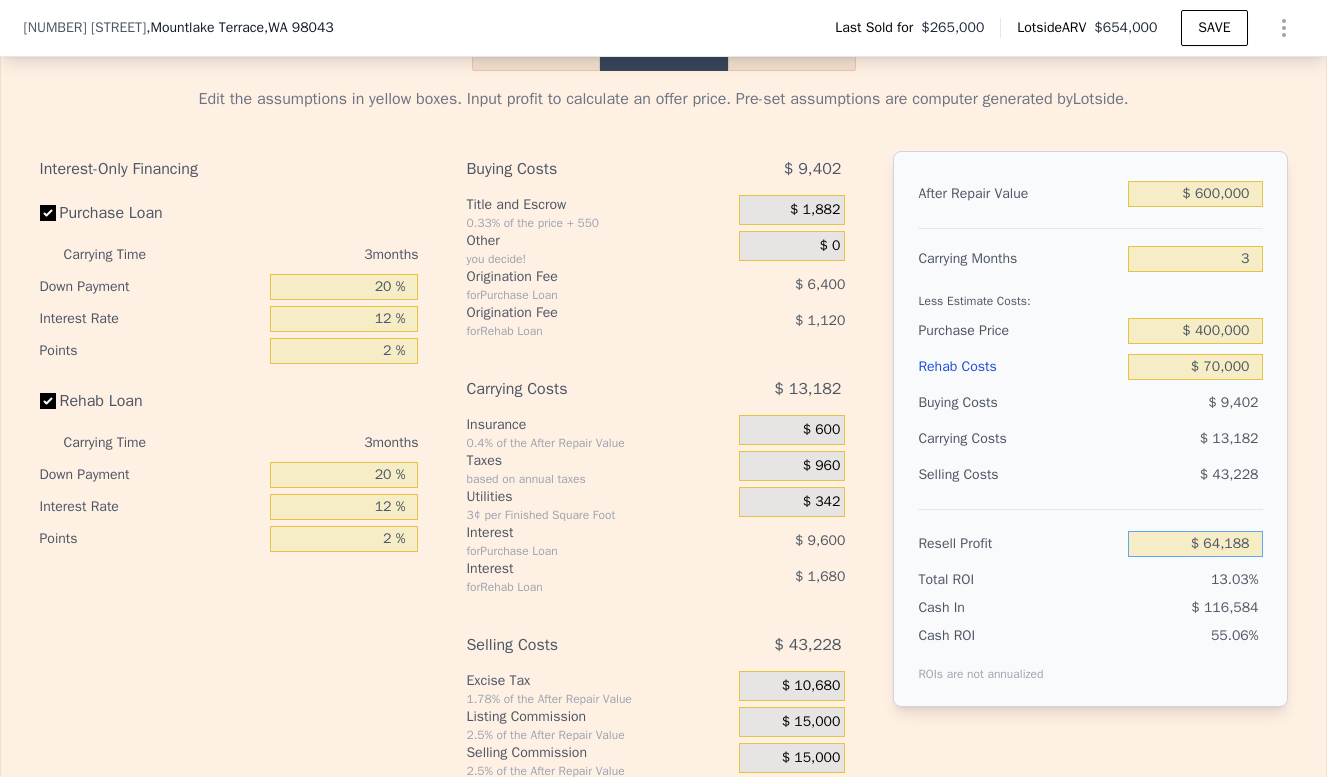click on "$ 64,188" at bounding box center [1195, 544] 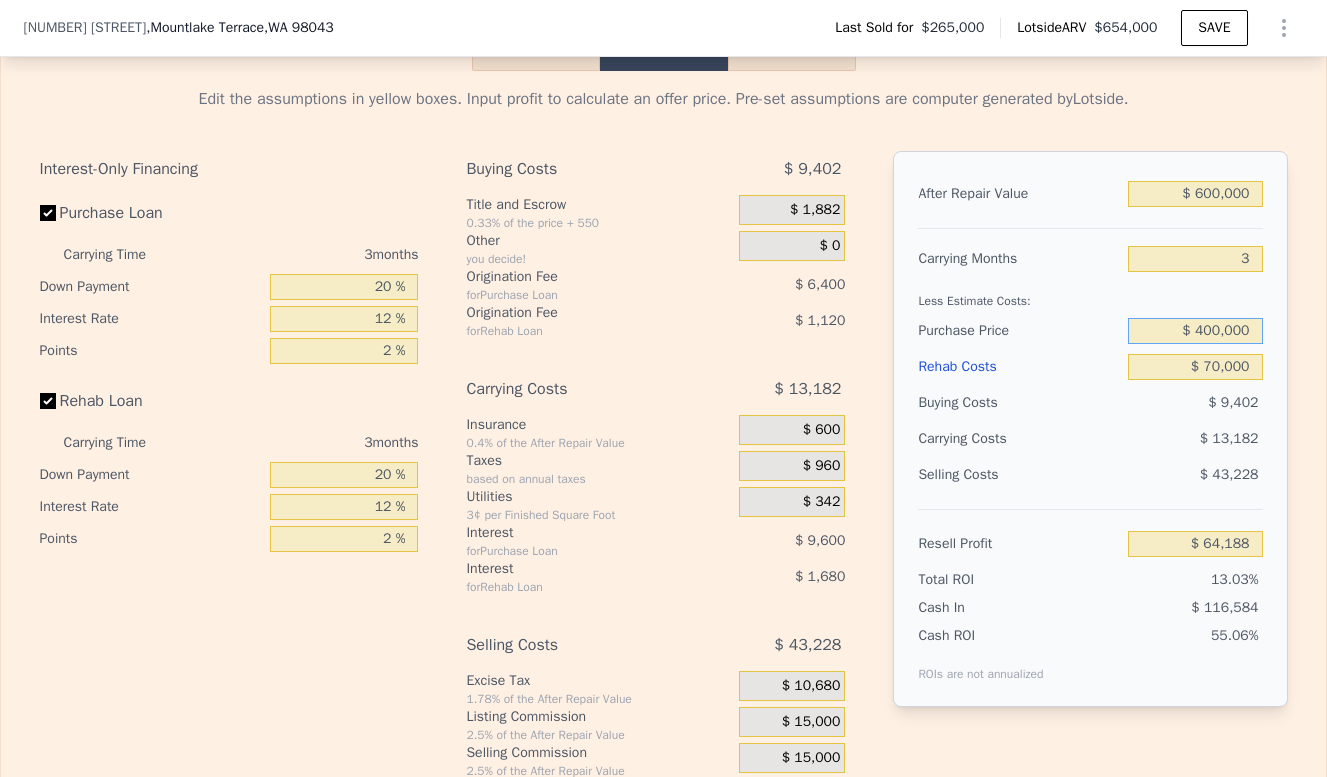 click on "$ 400,000" at bounding box center (1195, 331) 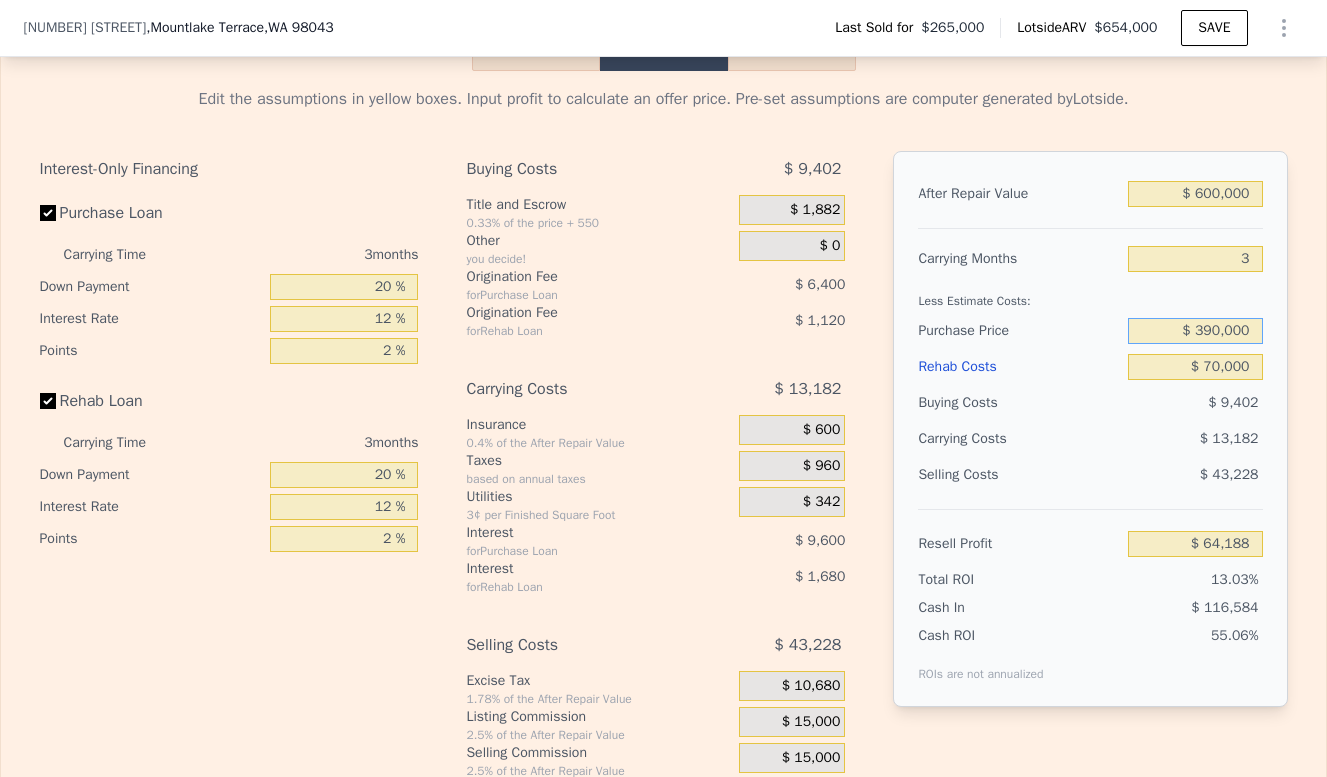 type on "$ 390,000" 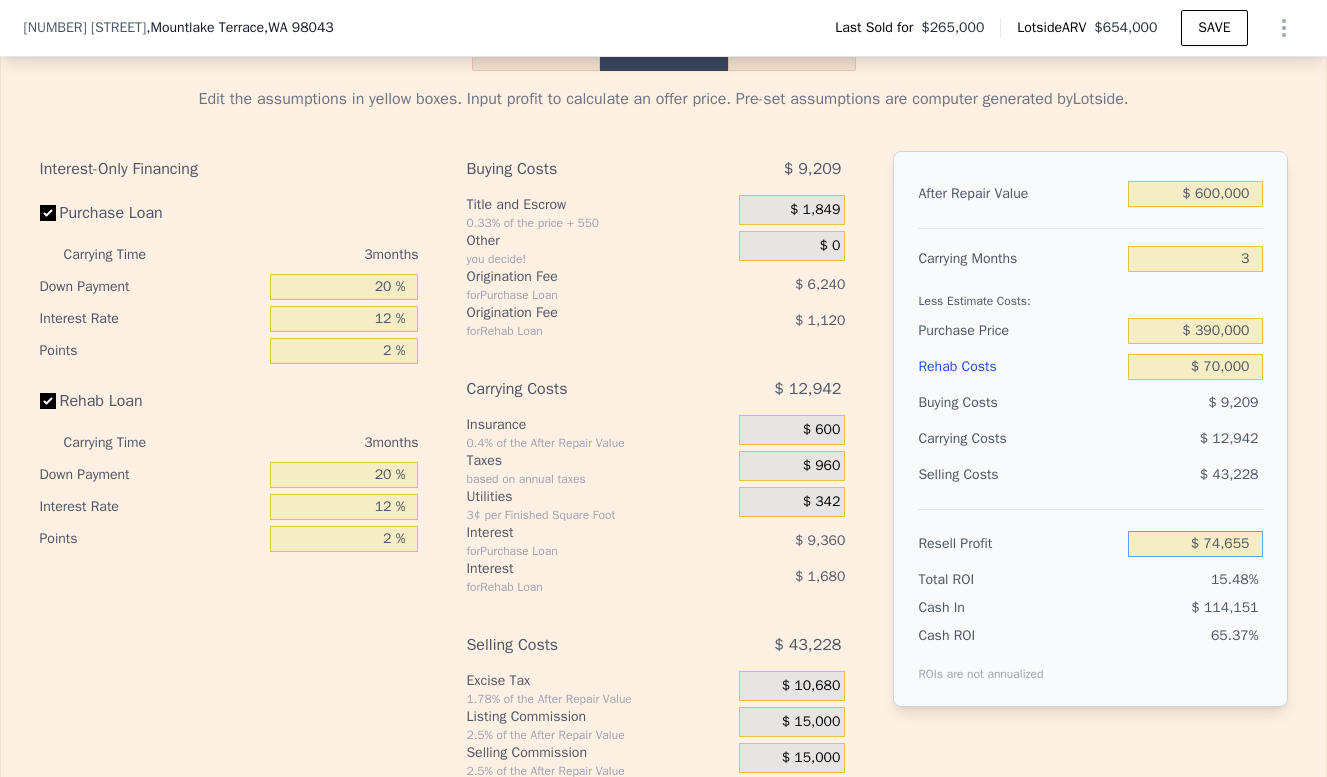 click on "$ 74,655" at bounding box center (1195, 544) 